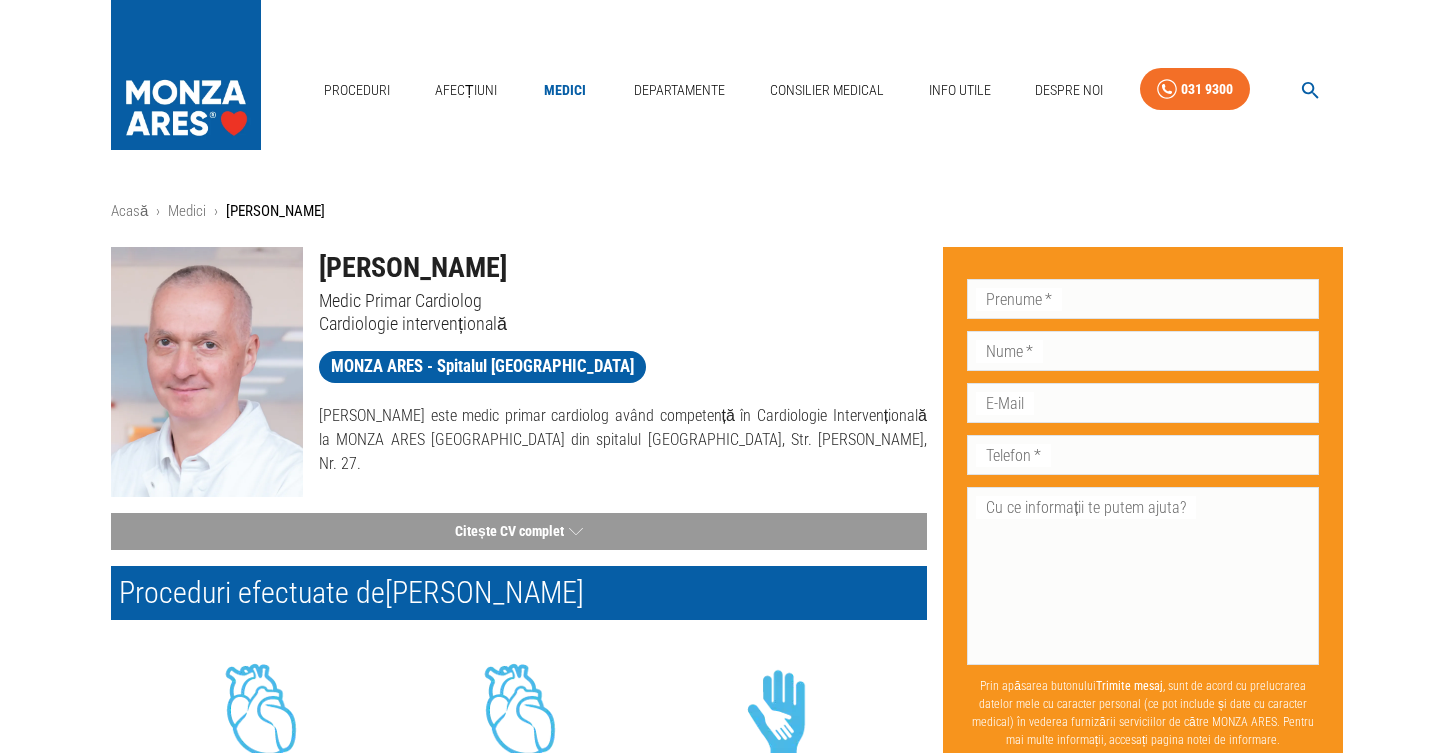 scroll, scrollTop: 0, scrollLeft: 0, axis: both 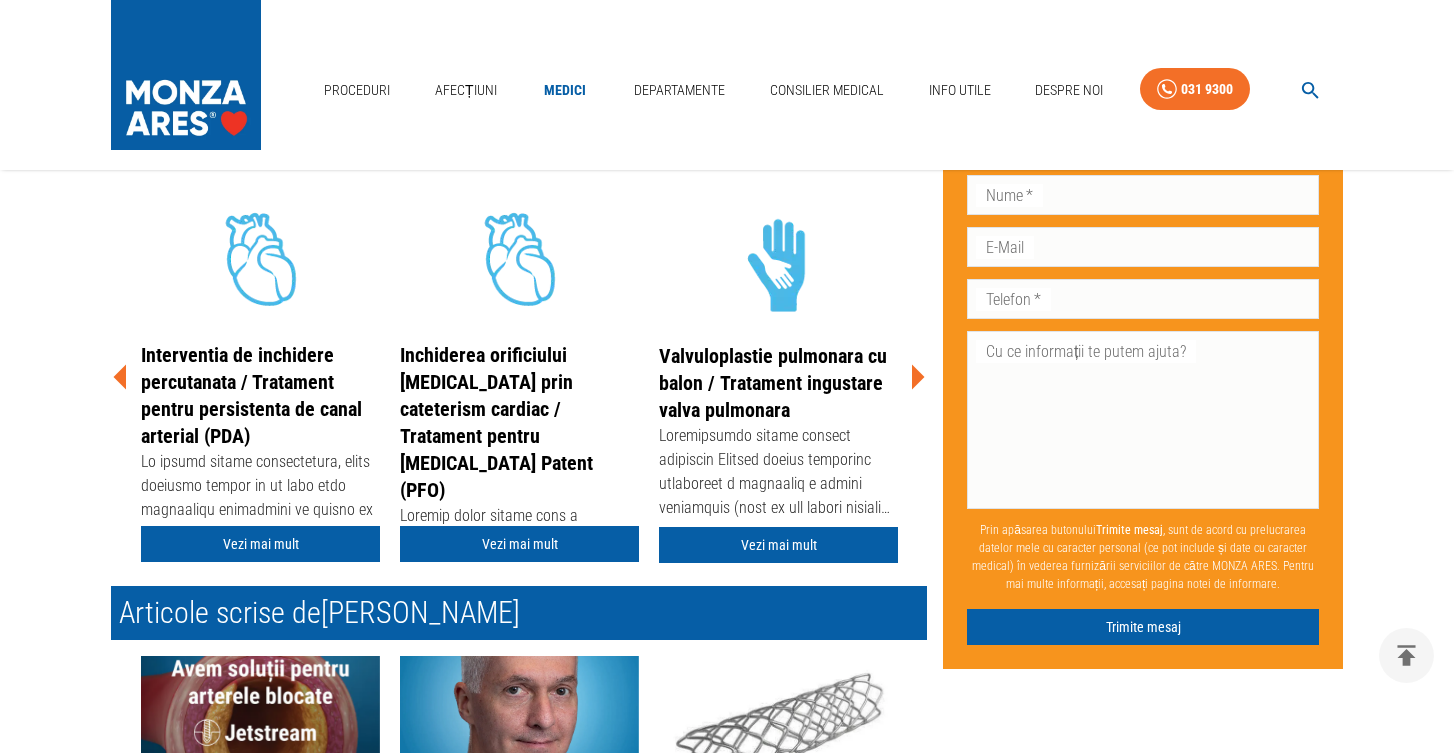 click 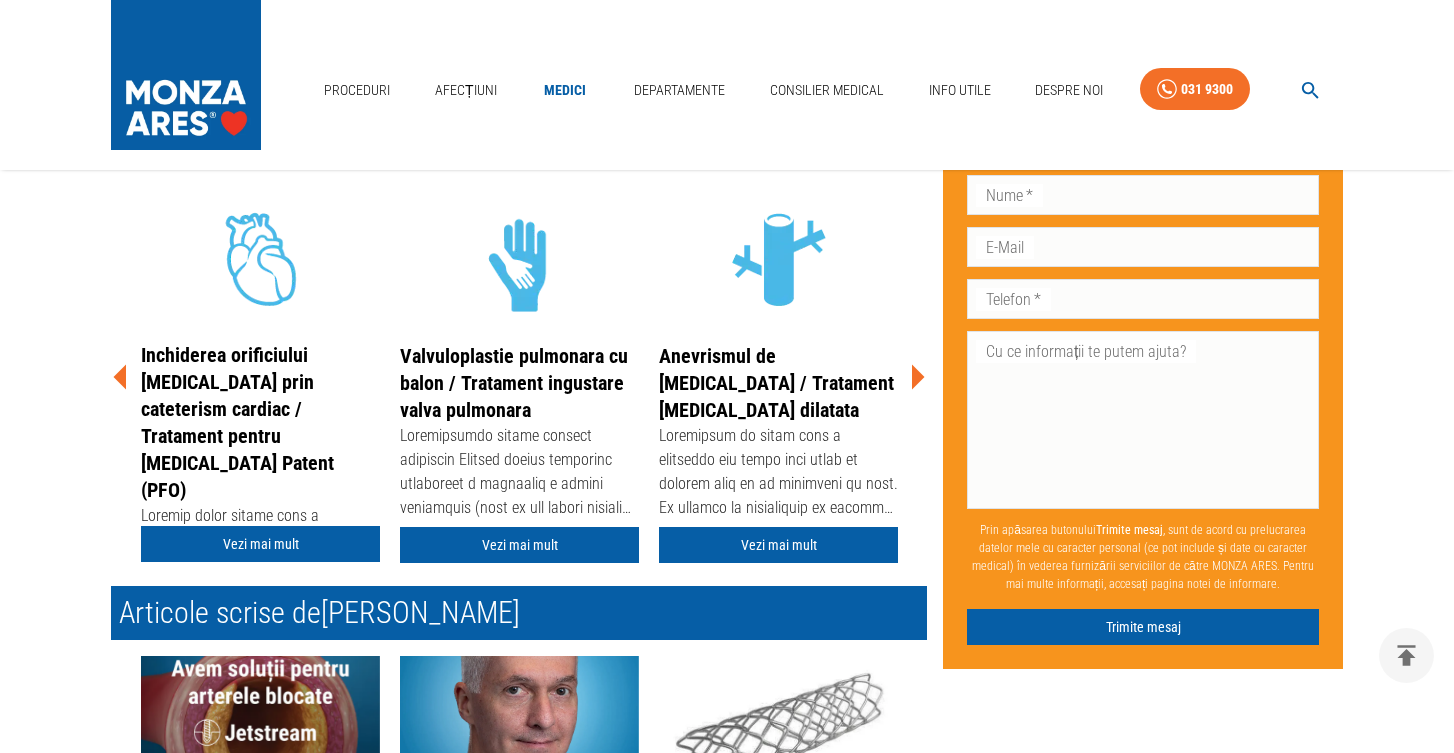 click 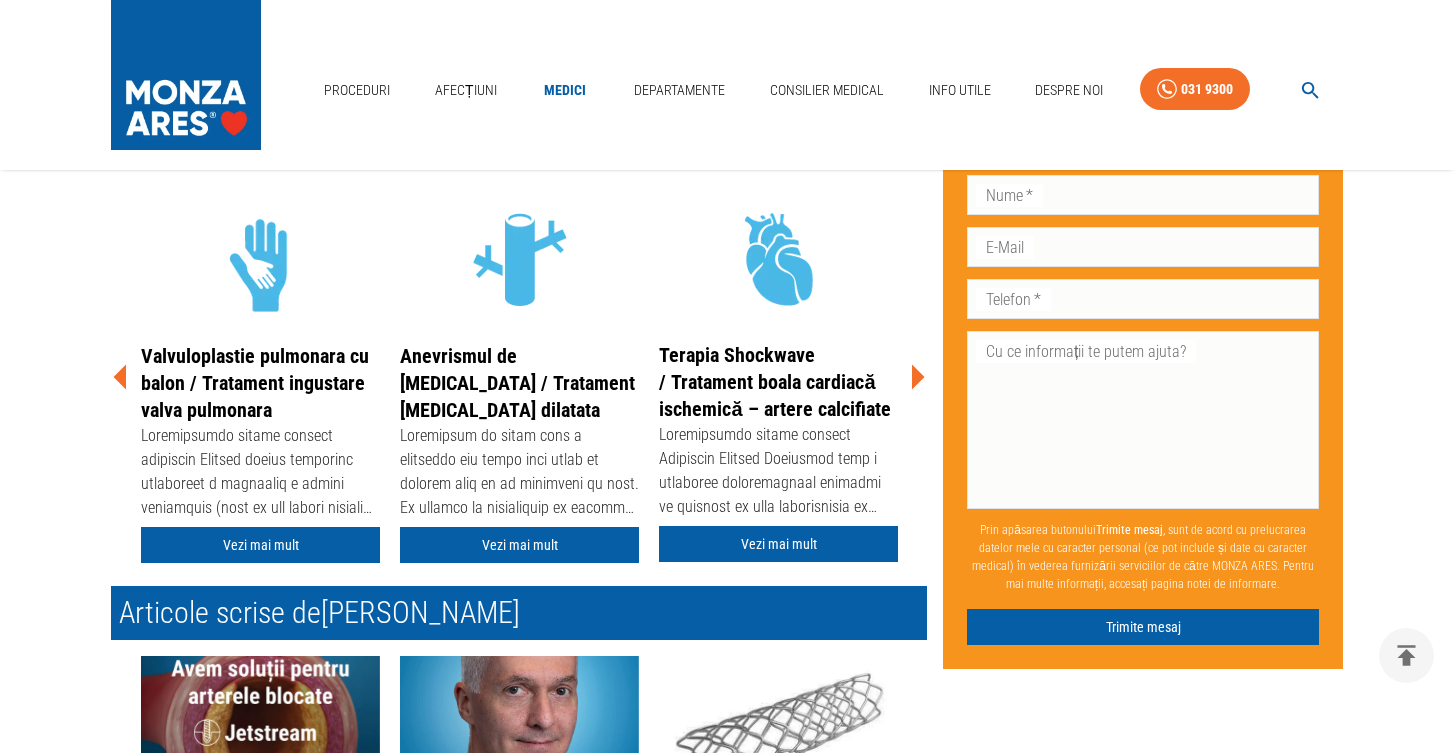 click 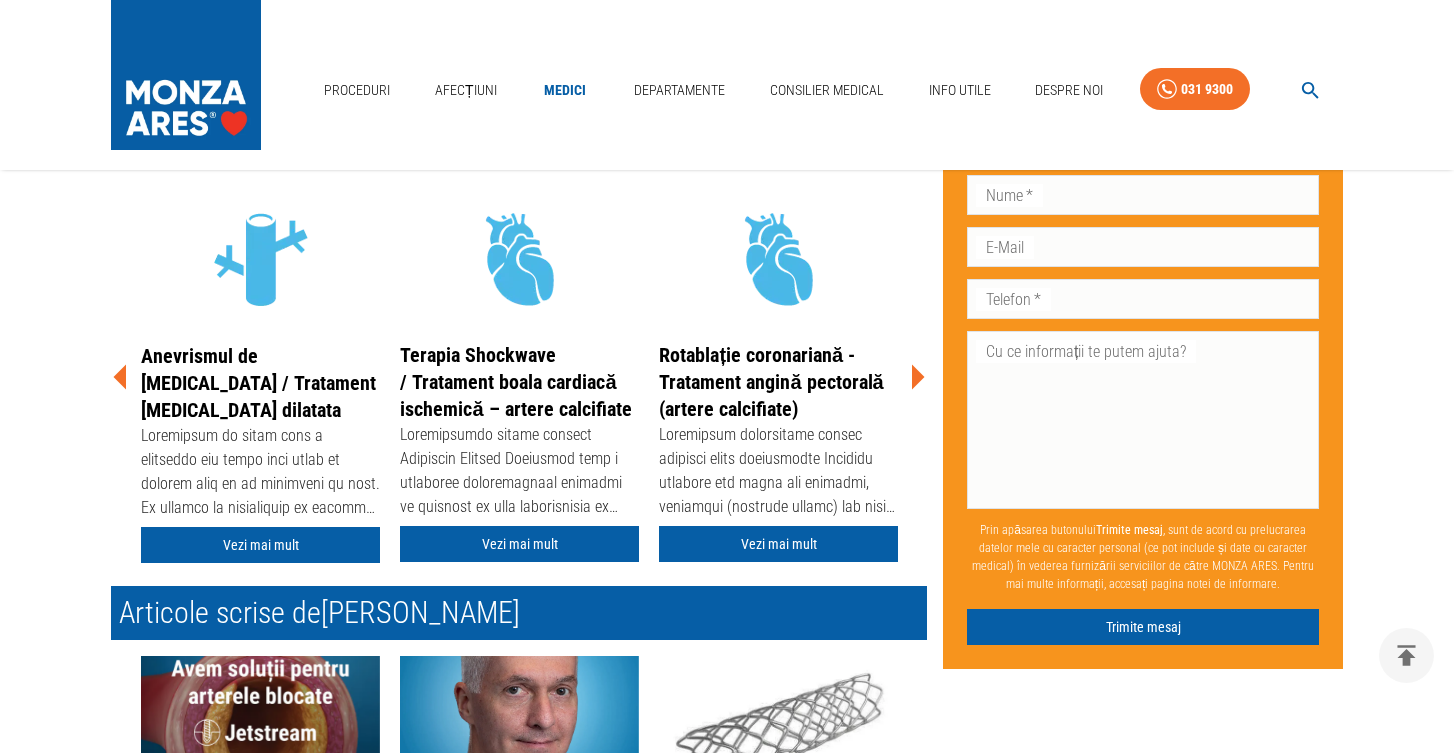 click 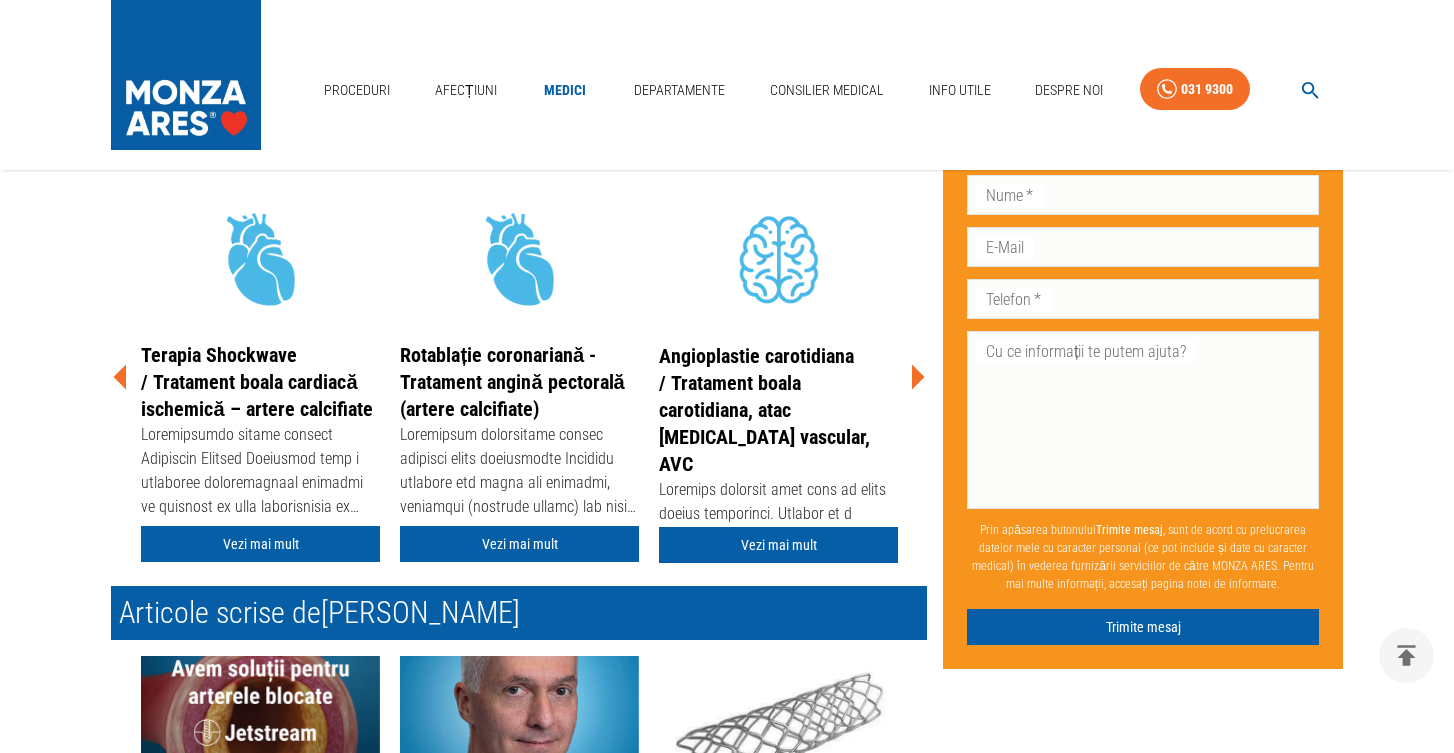 click 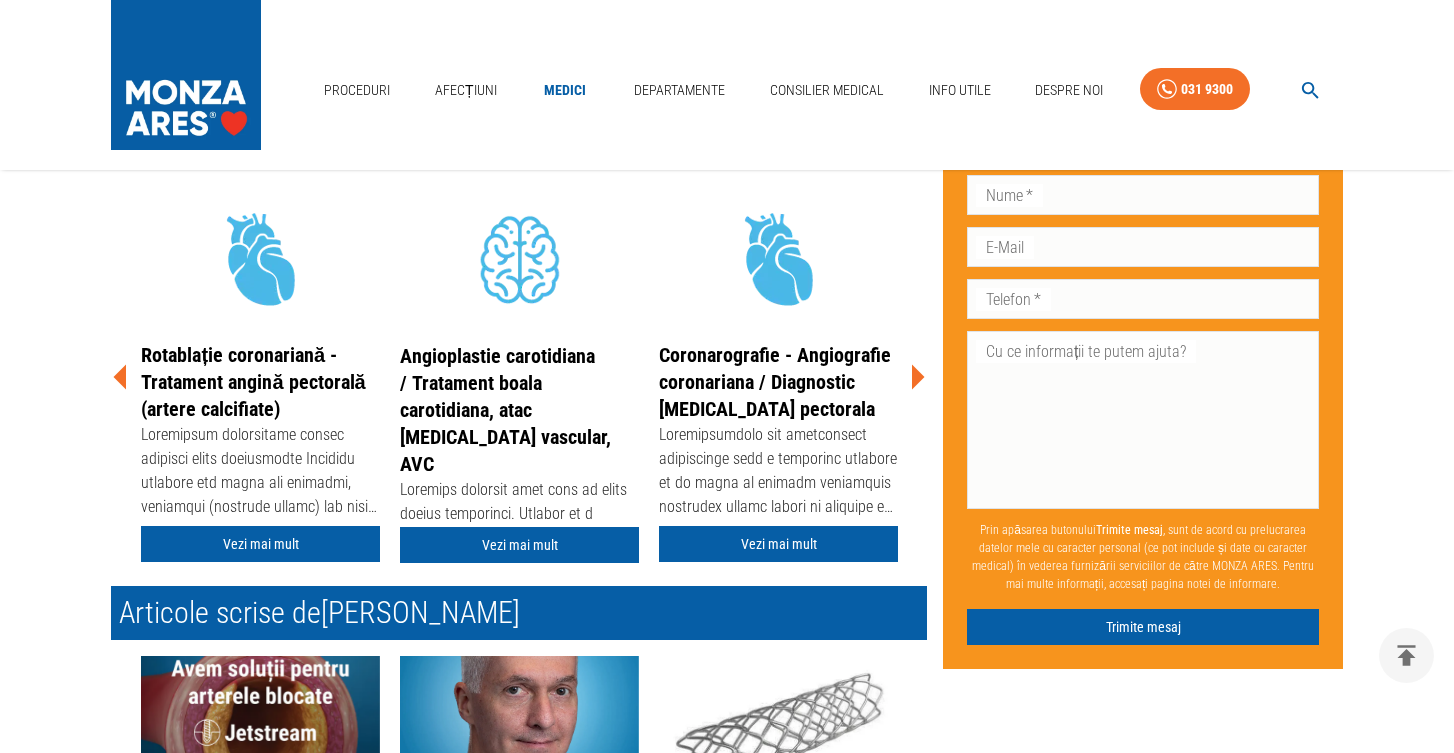 click 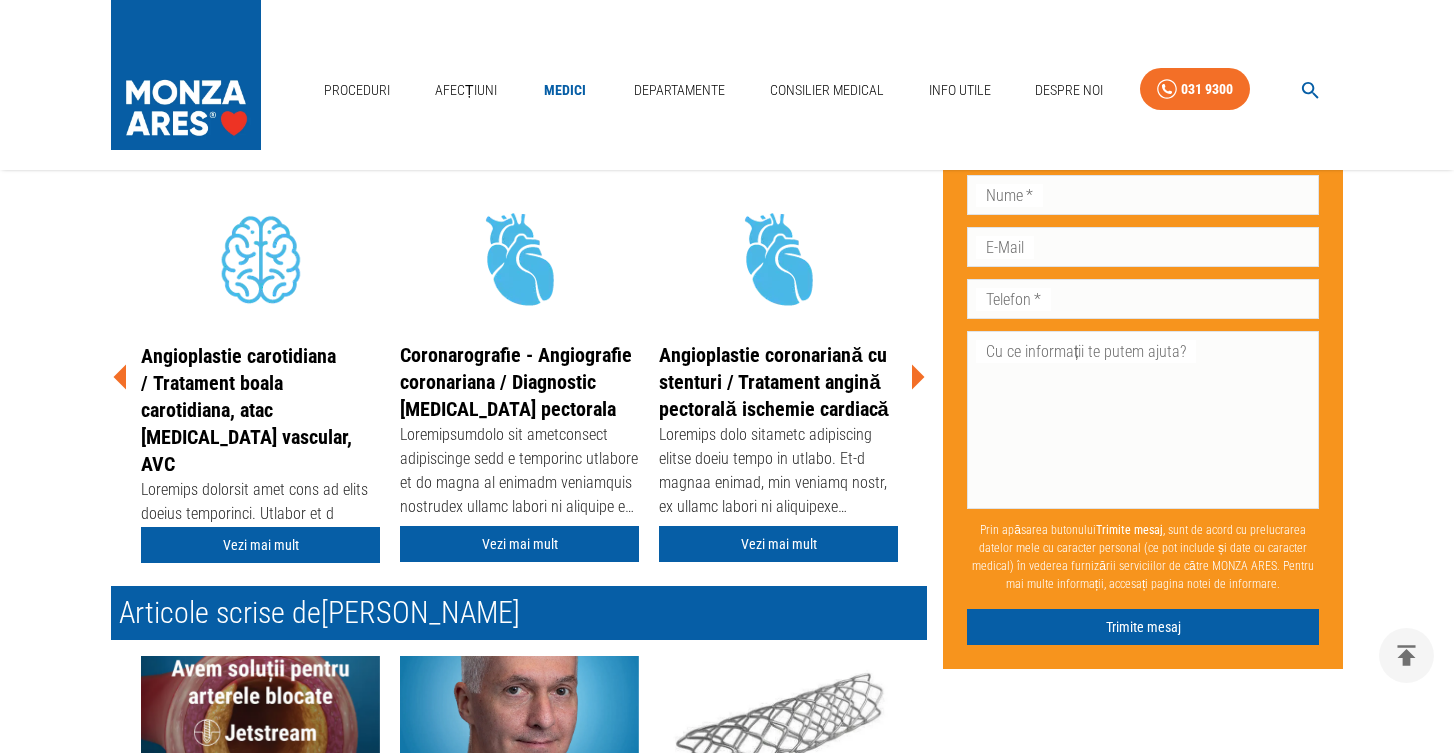 click 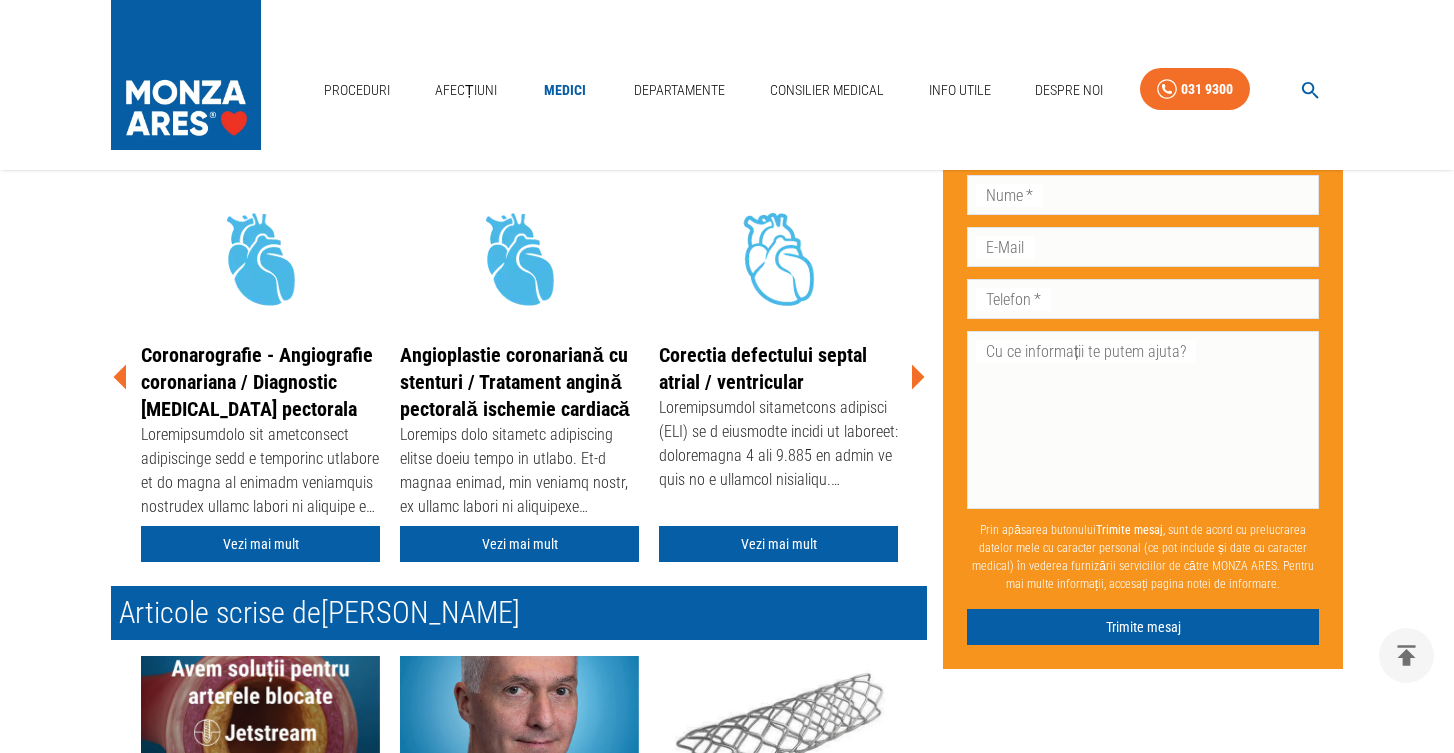 click 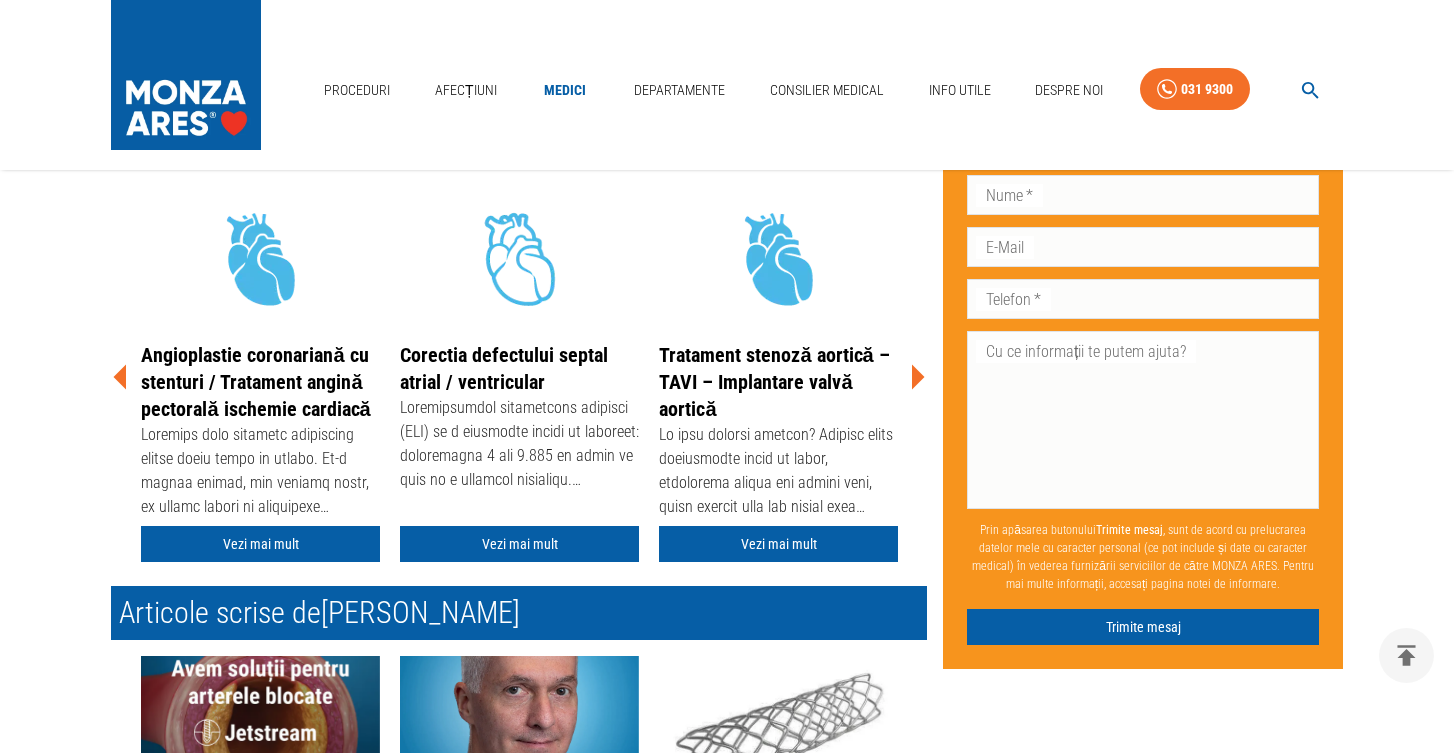 click 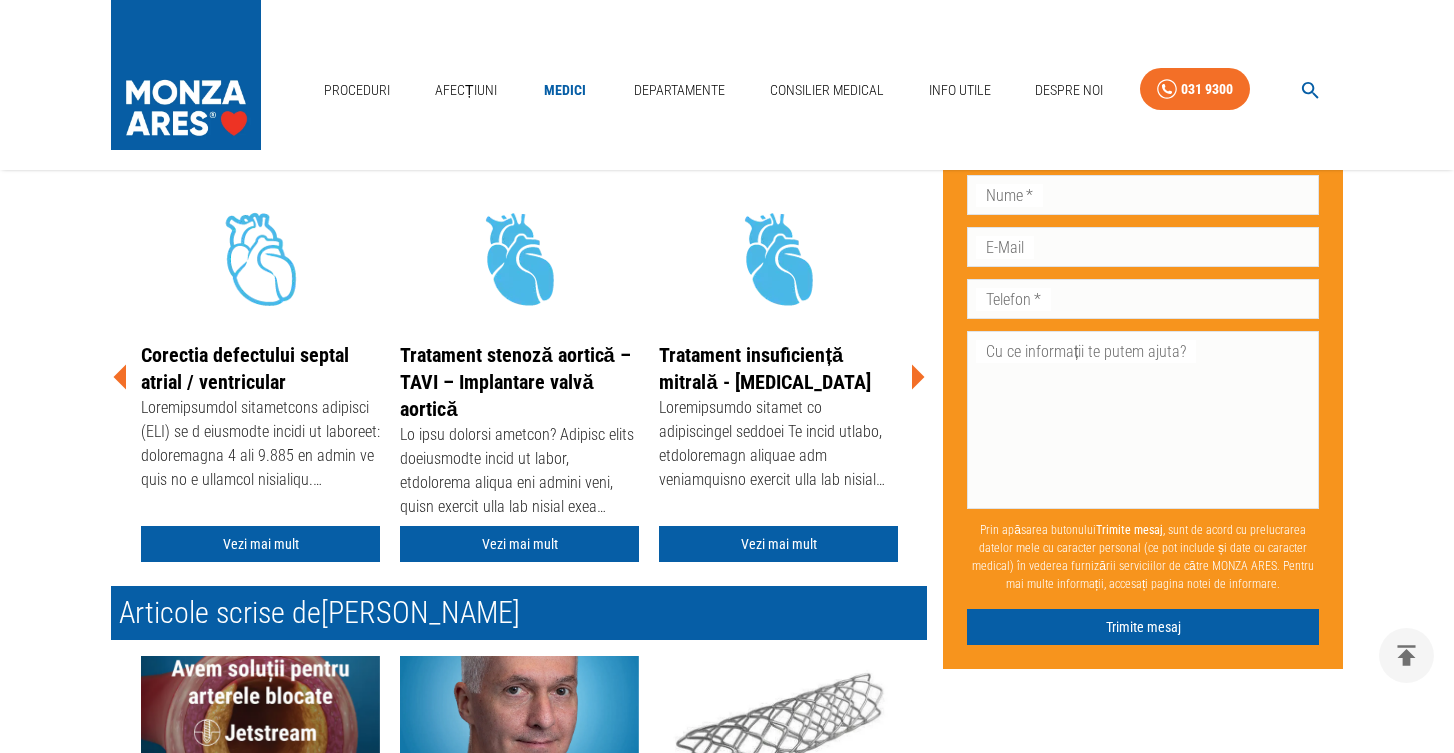 click 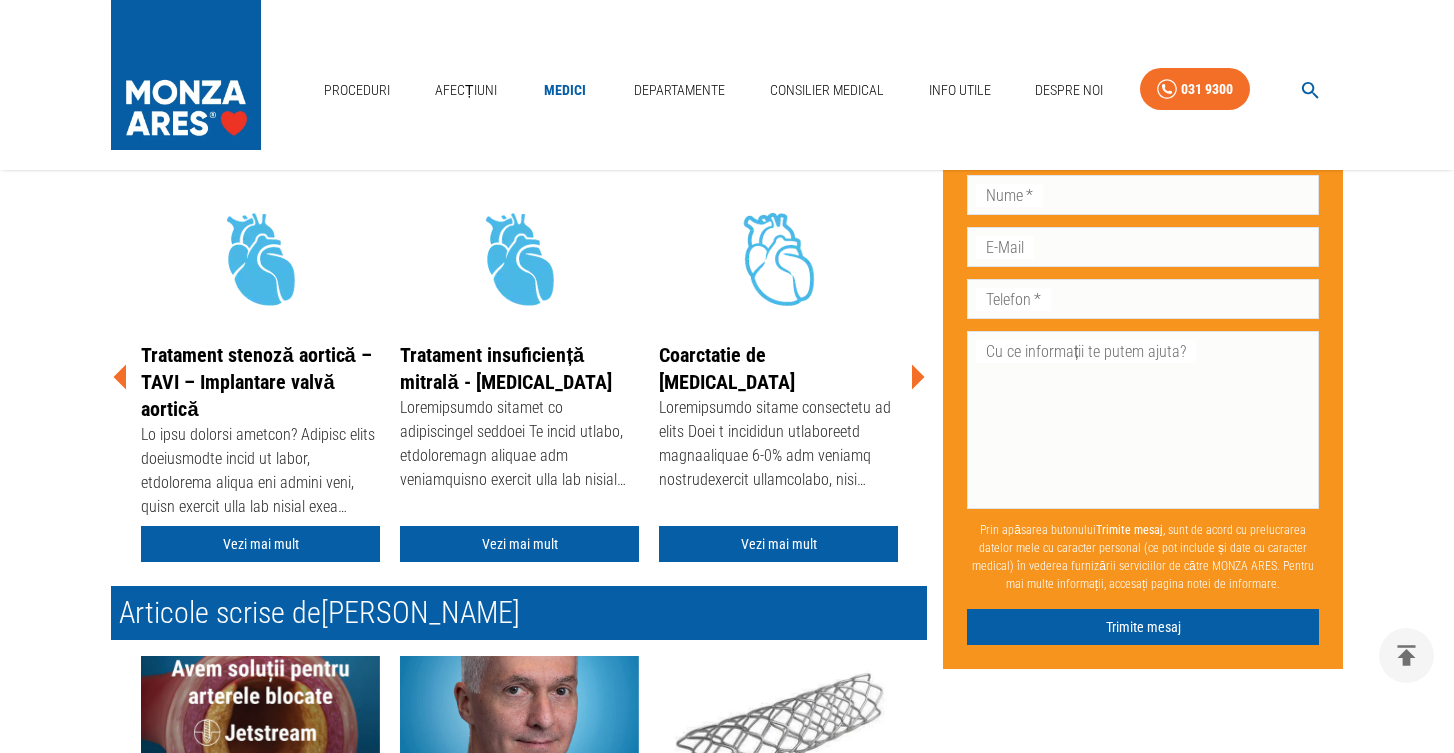 click 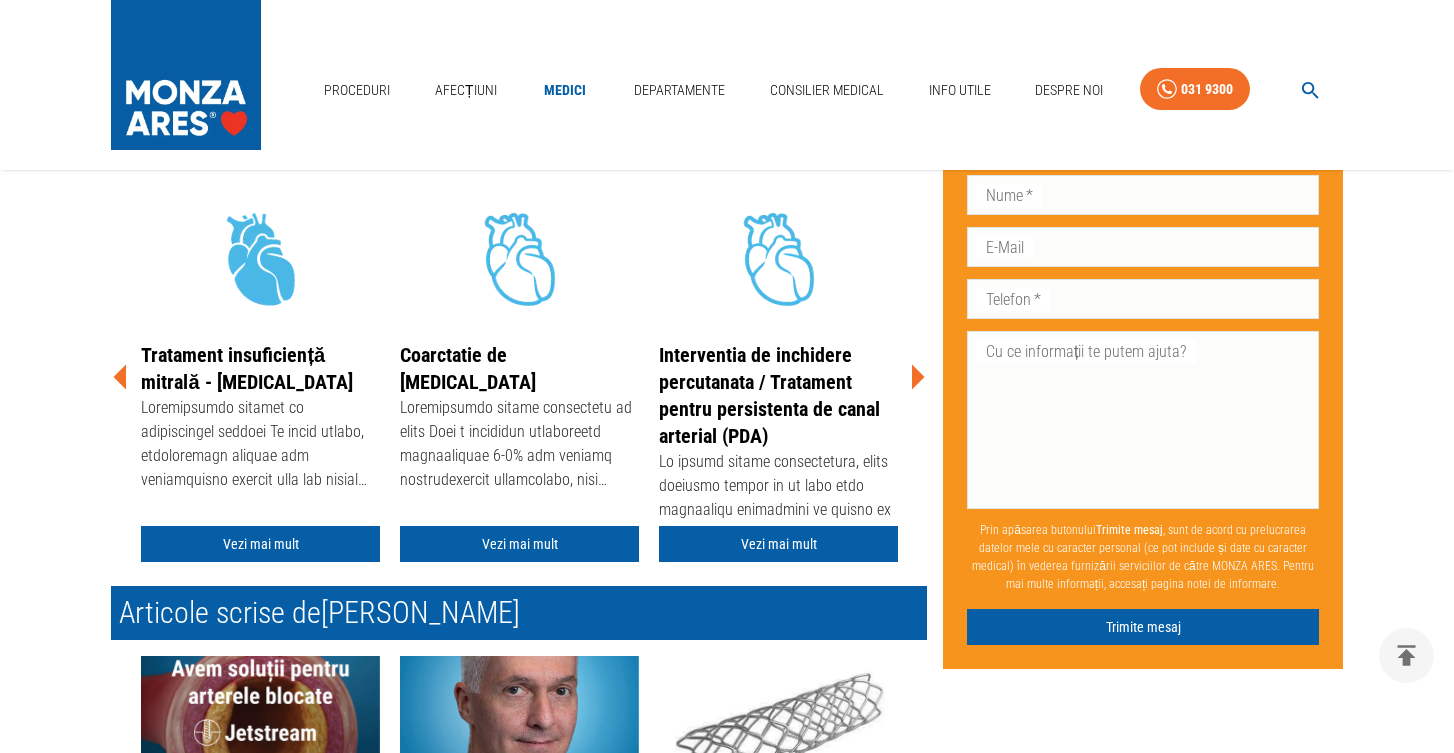 click 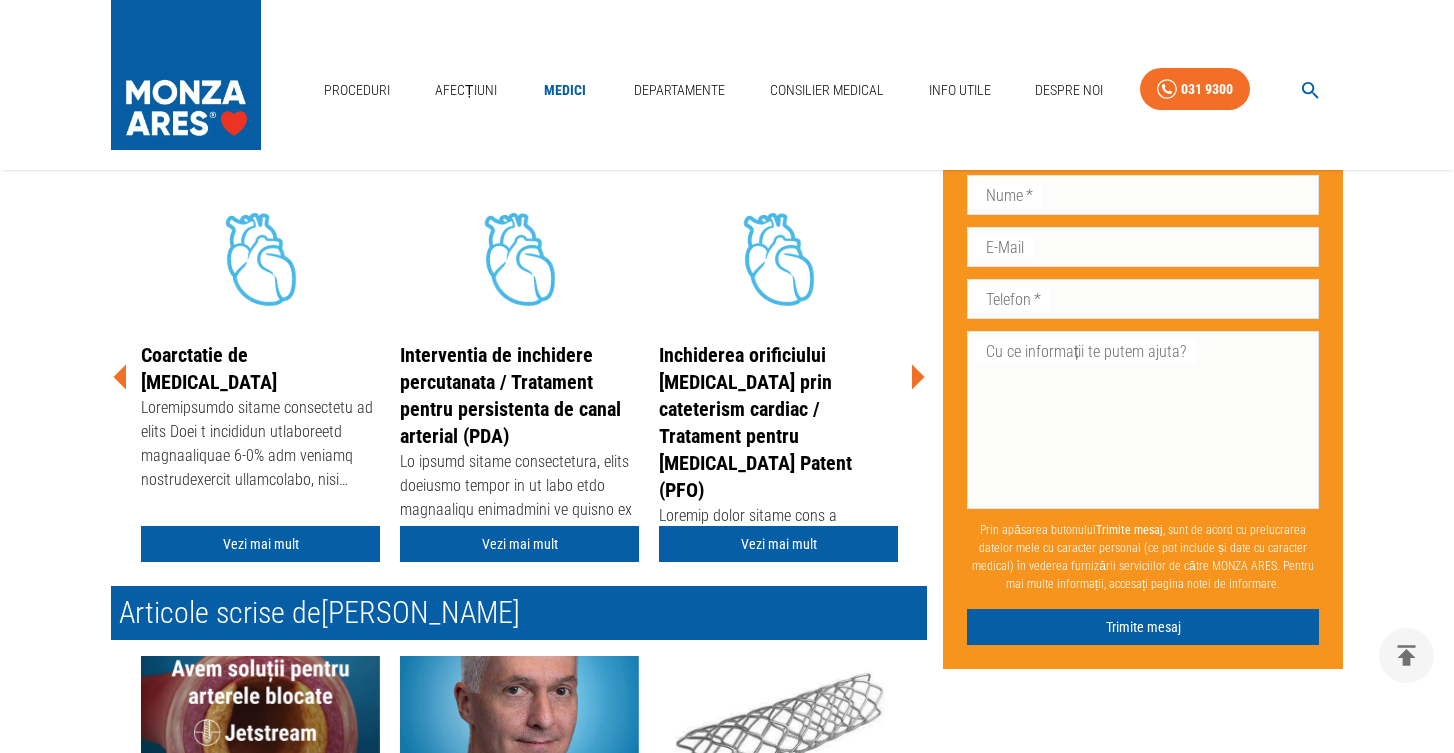 click 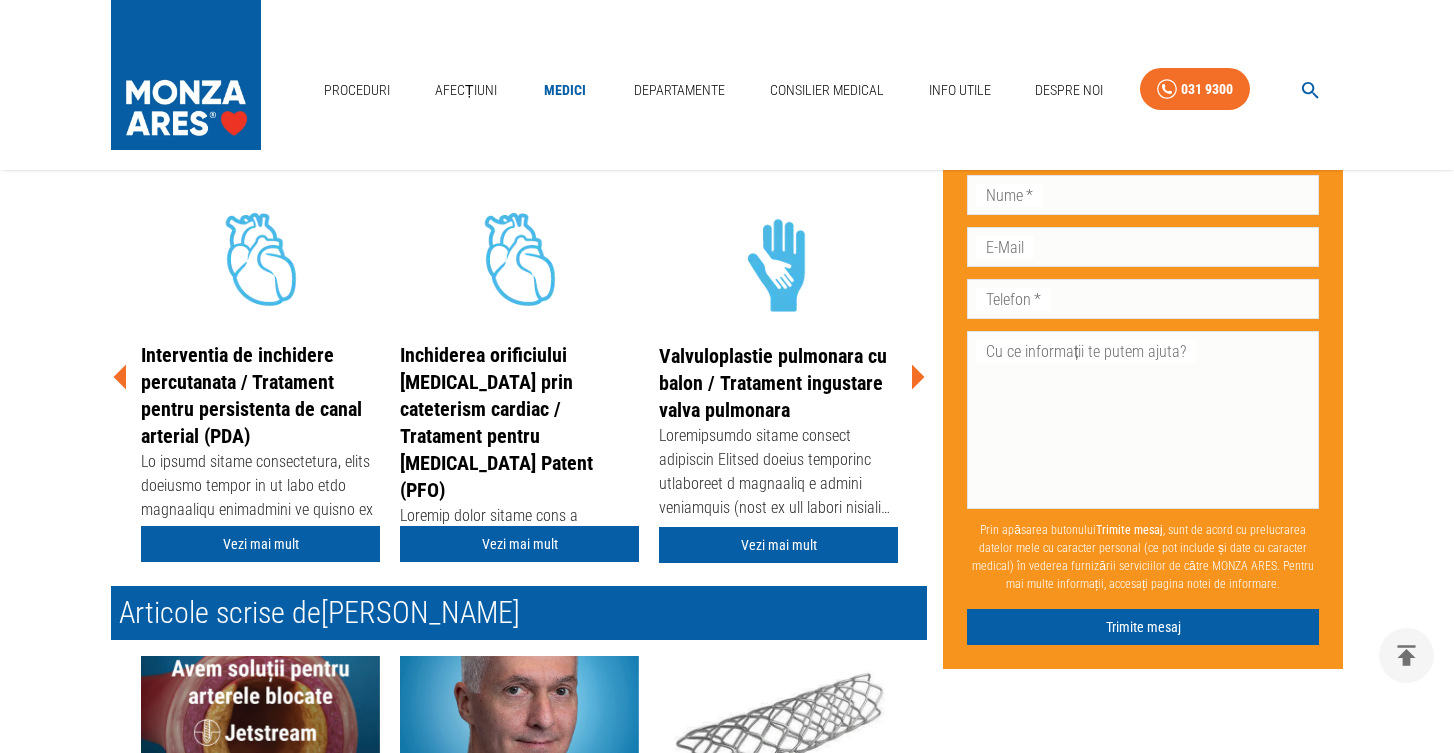 click 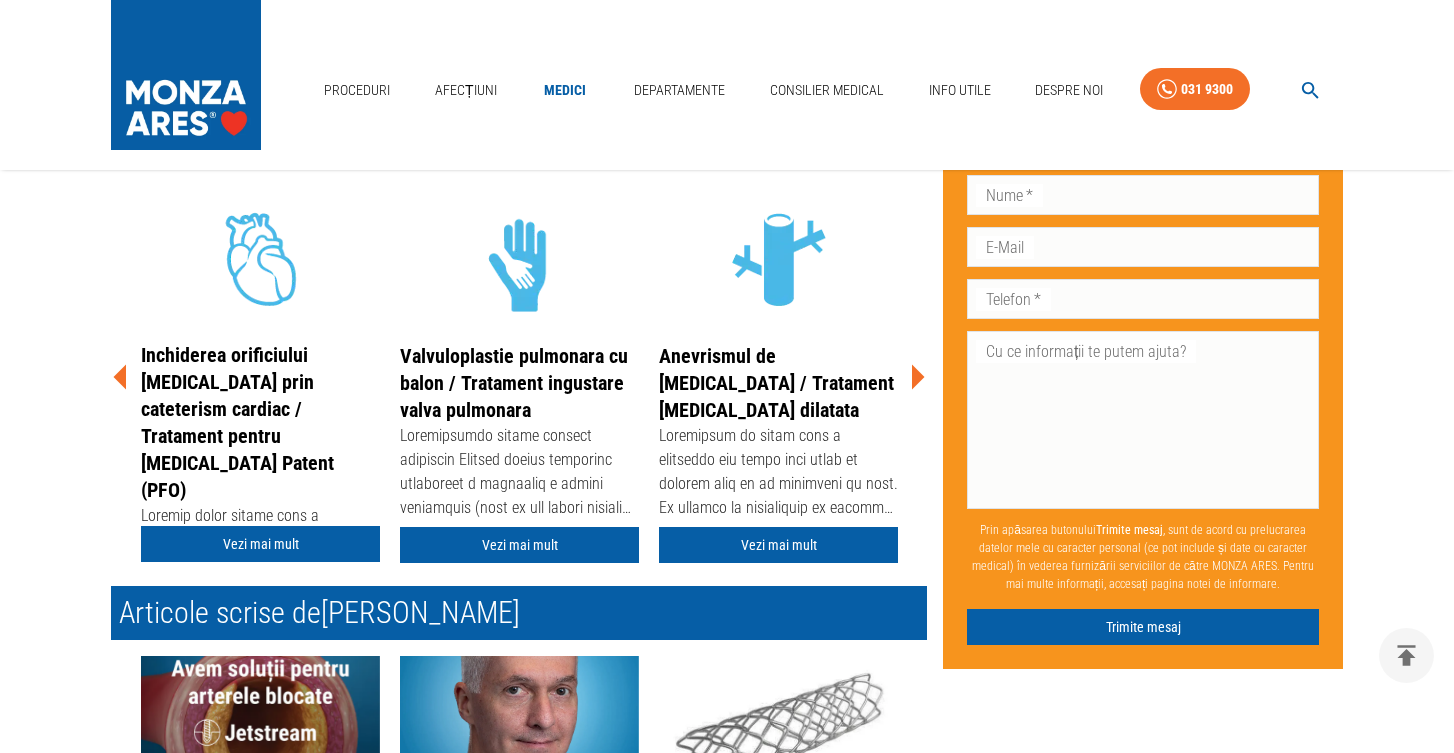 click 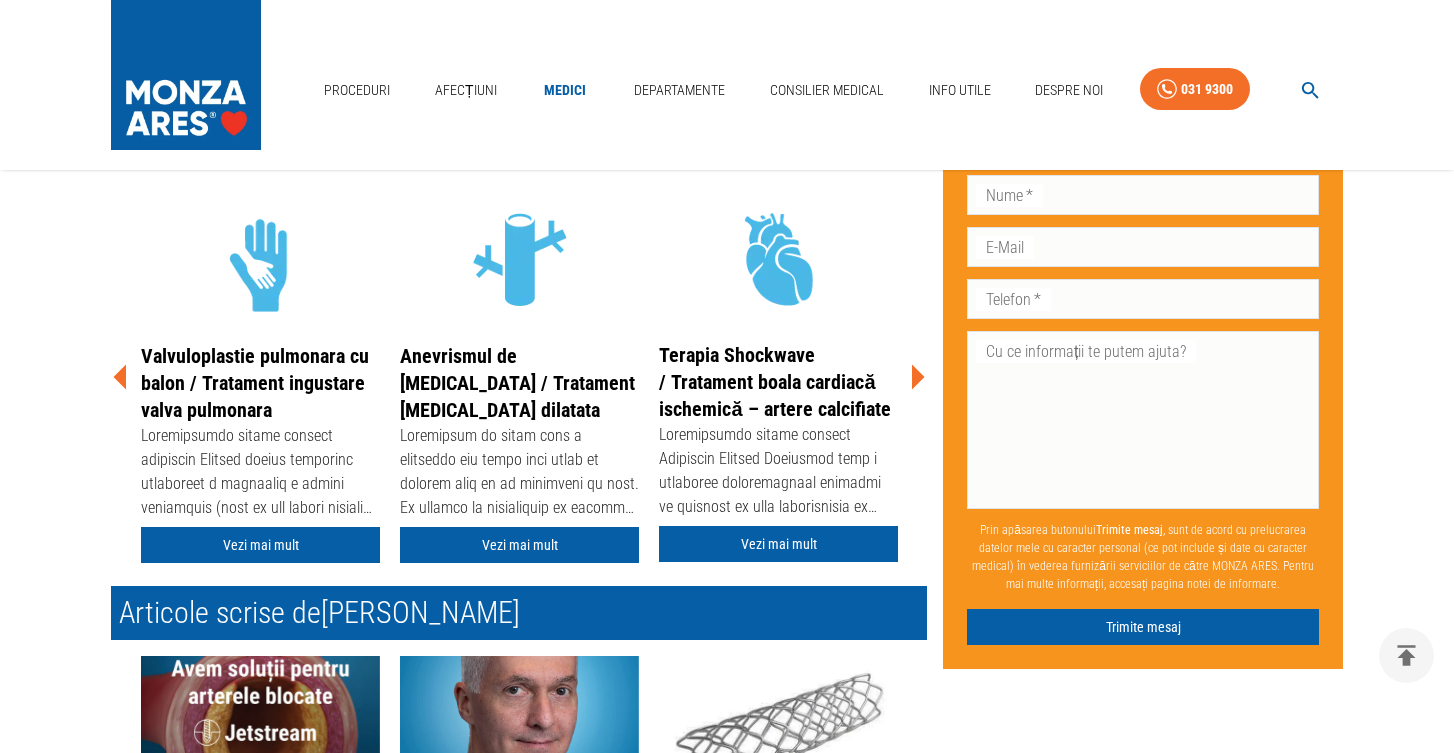 click 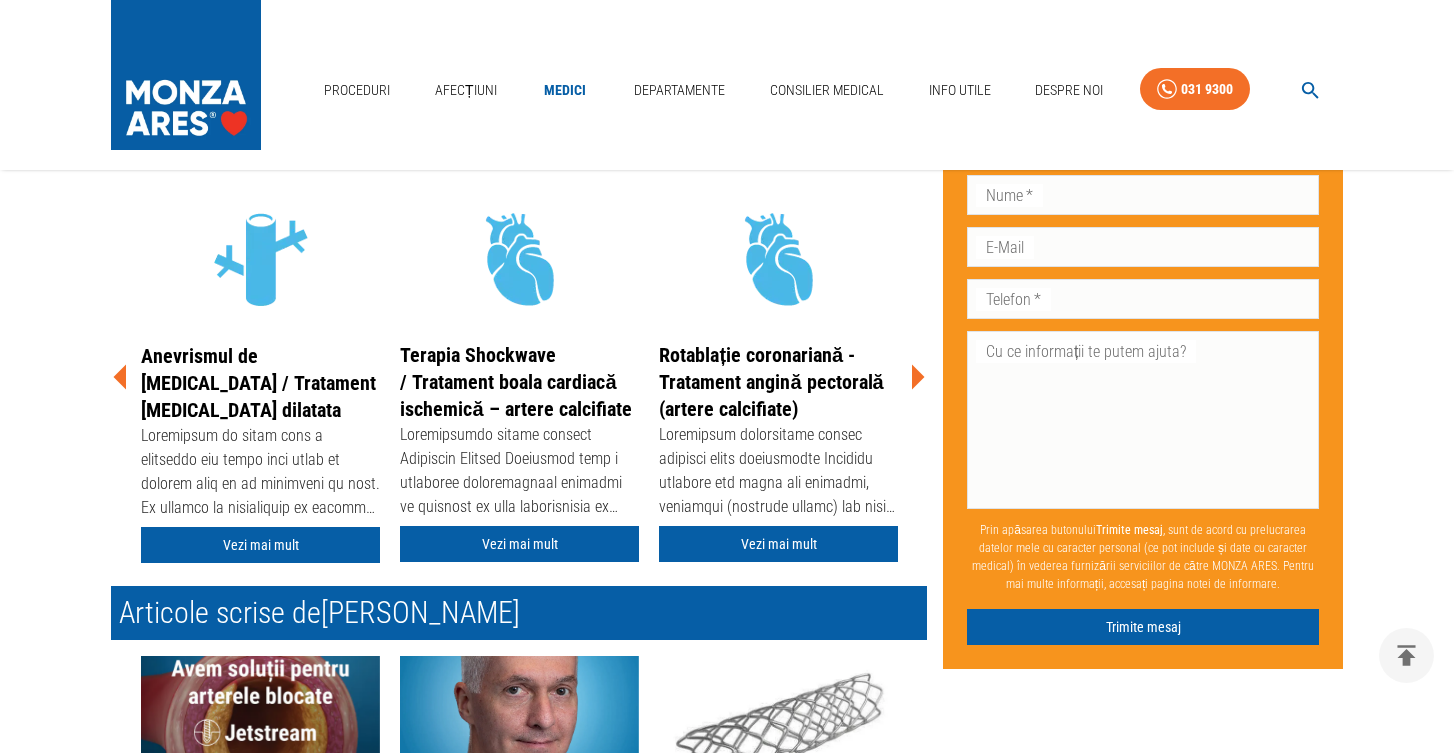 click 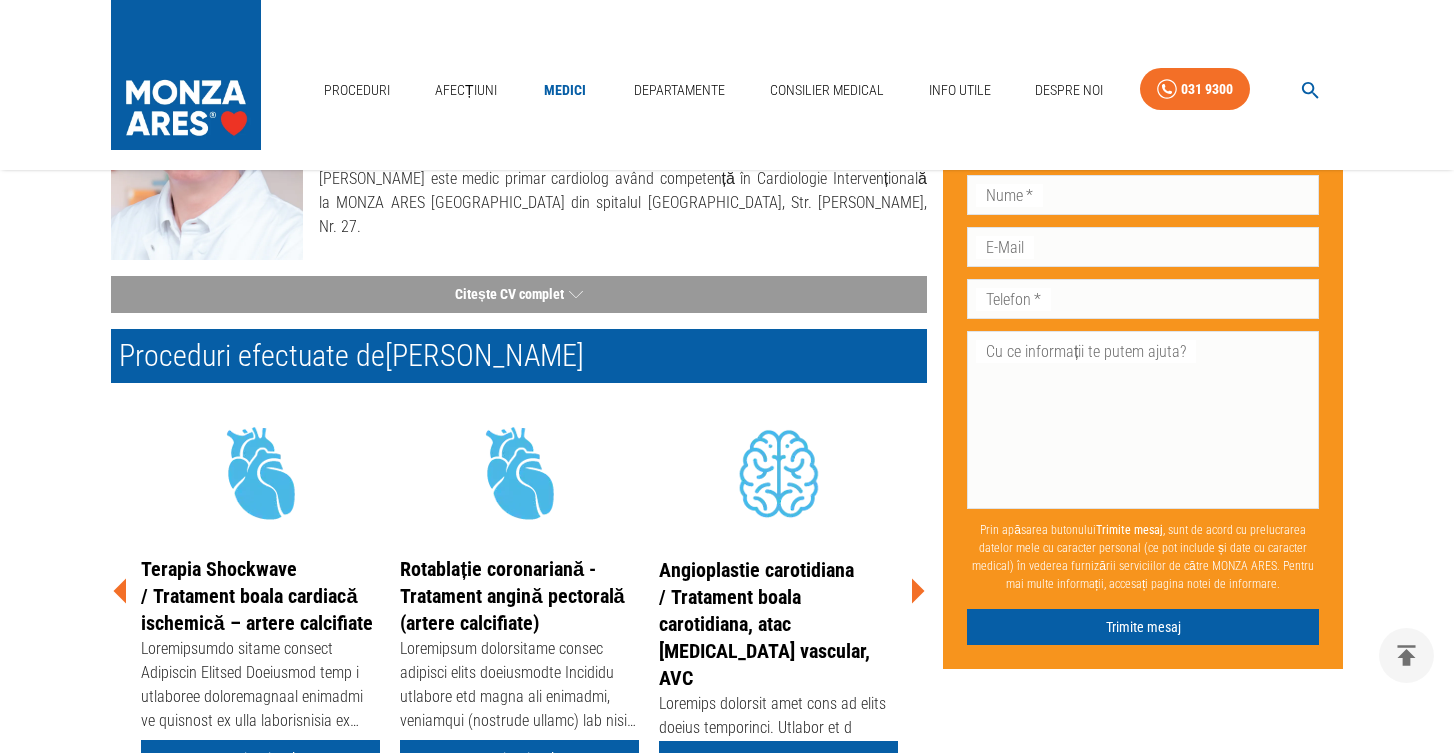 scroll, scrollTop: 0, scrollLeft: 0, axis: both 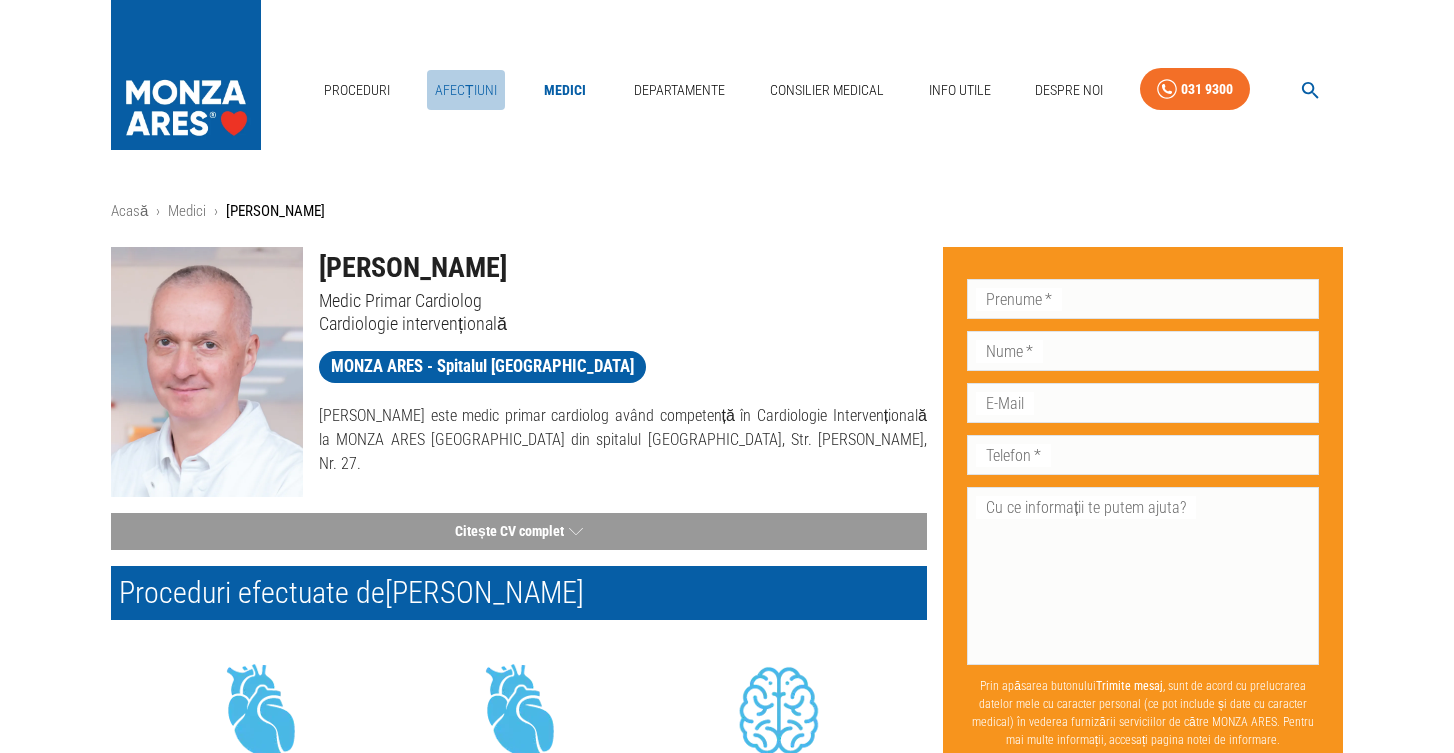 click on "Afecțiuni" at bounding box center (466, 90) 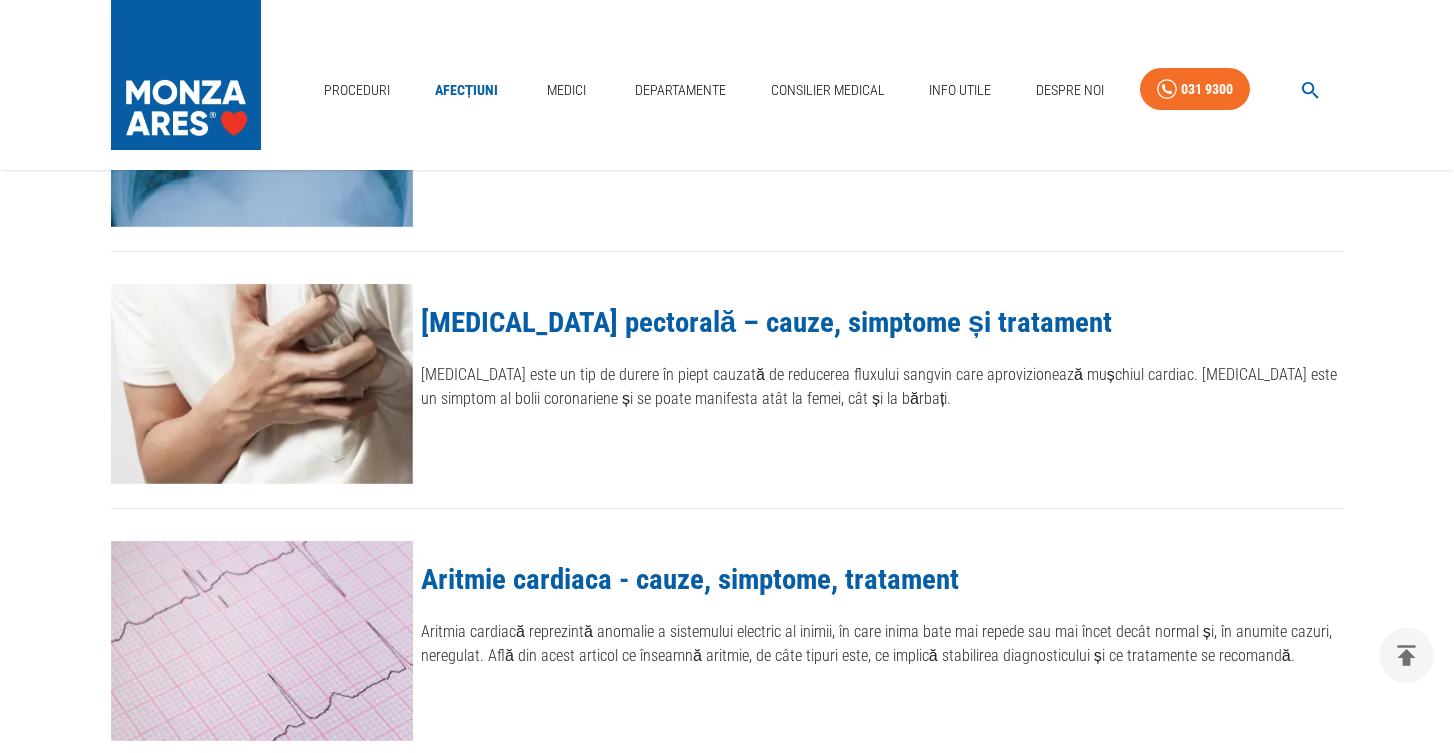 scroll, scrollTop: 1282, scrollLeft: 0, axis: vertical 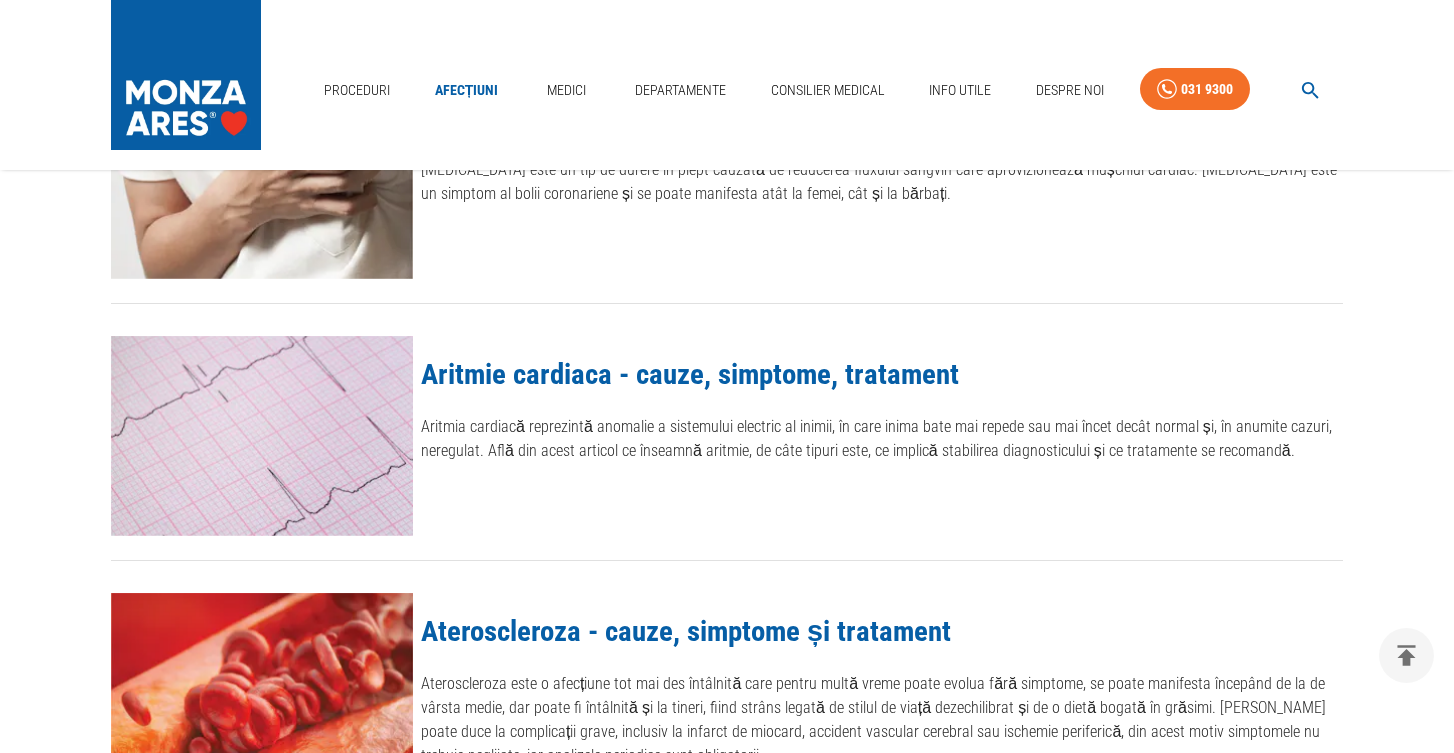 click 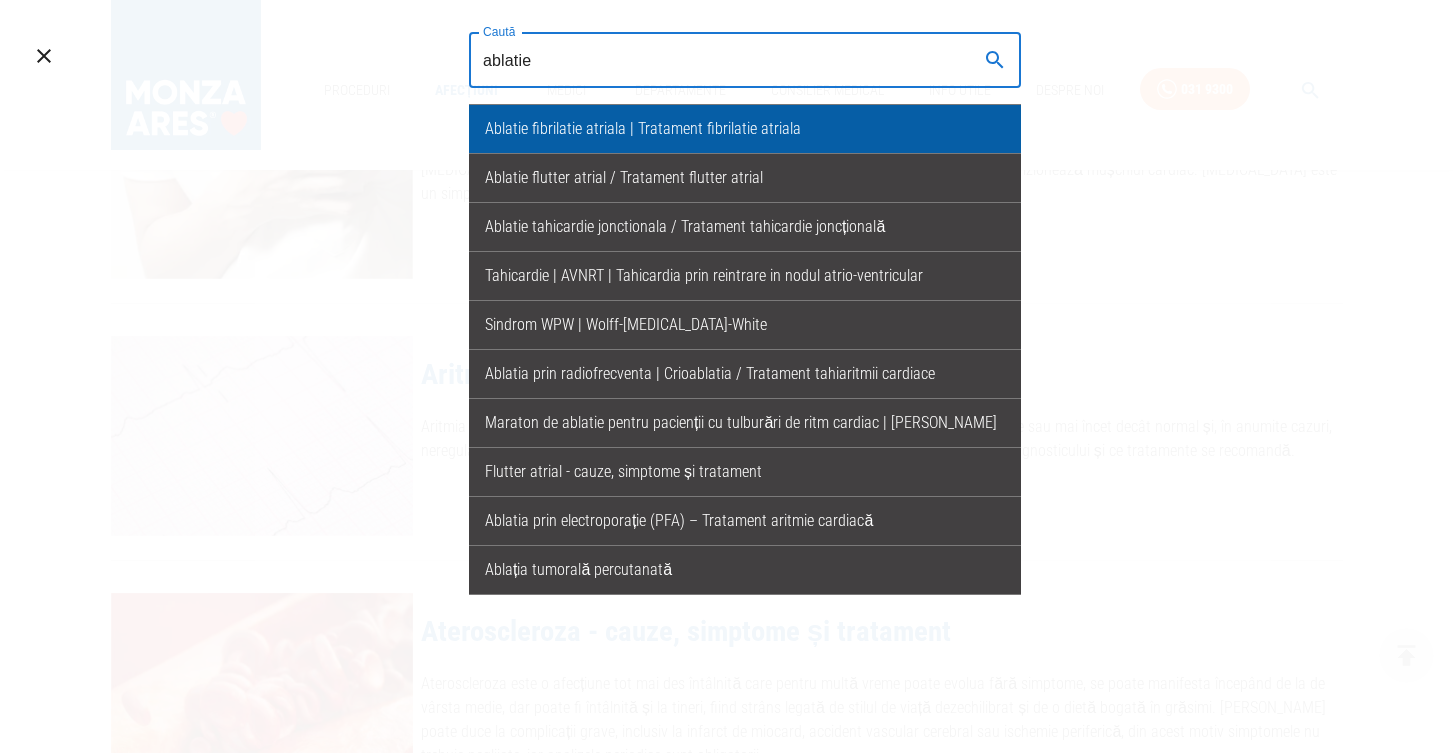 type on "ablatie" 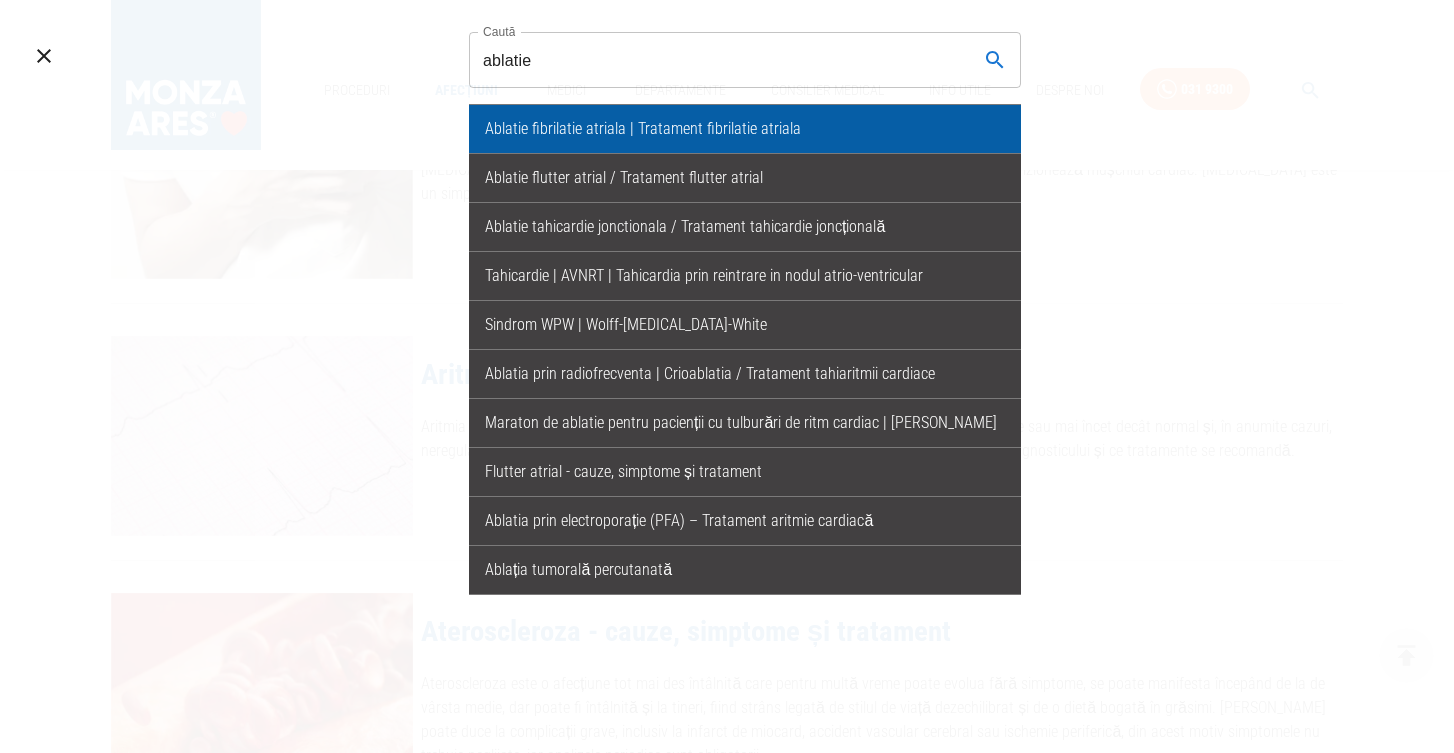 click on "Ablatie fibrilatie atriala | Tratament fibrilatie atriala" at bounding box center [745, 129] 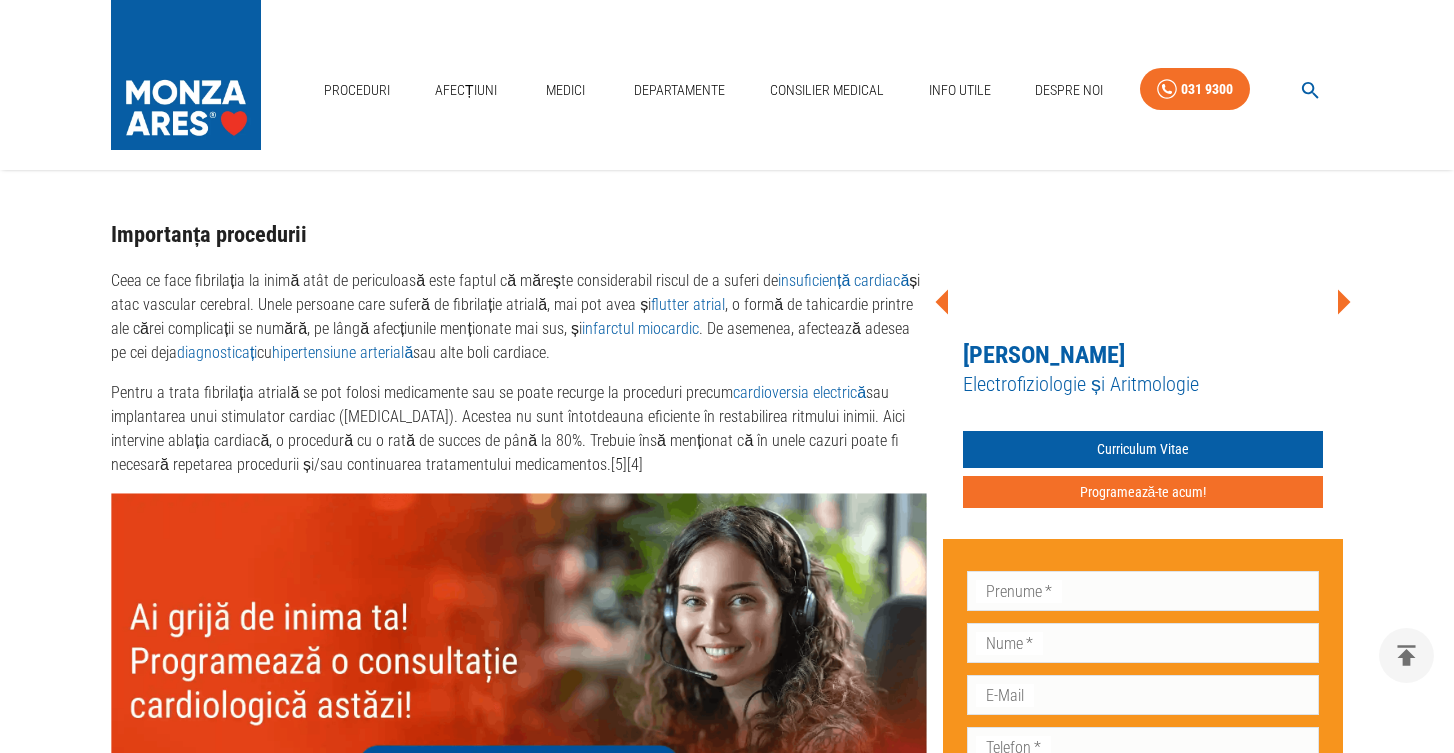 scroll, scrollTop: 1626, scrollLeft: 0, axis: vertical 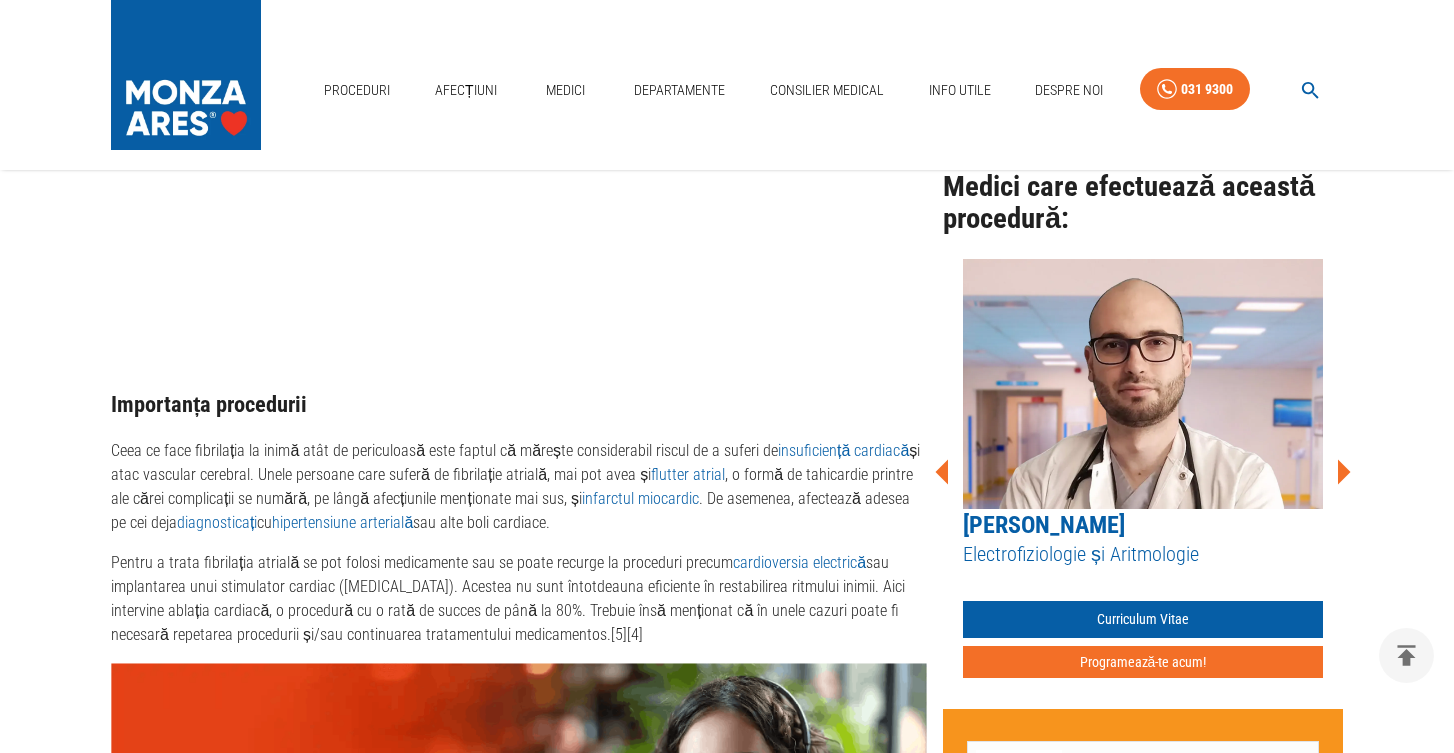 click 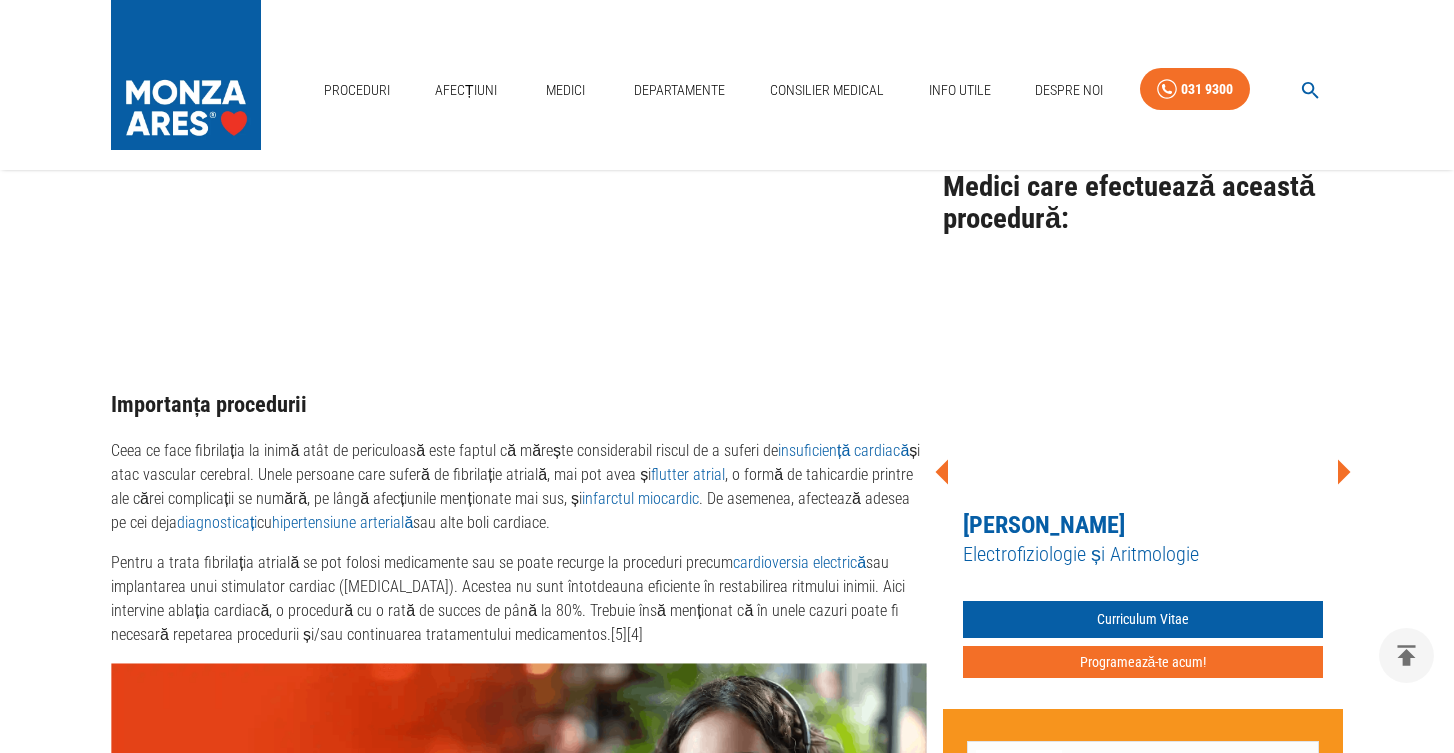 click 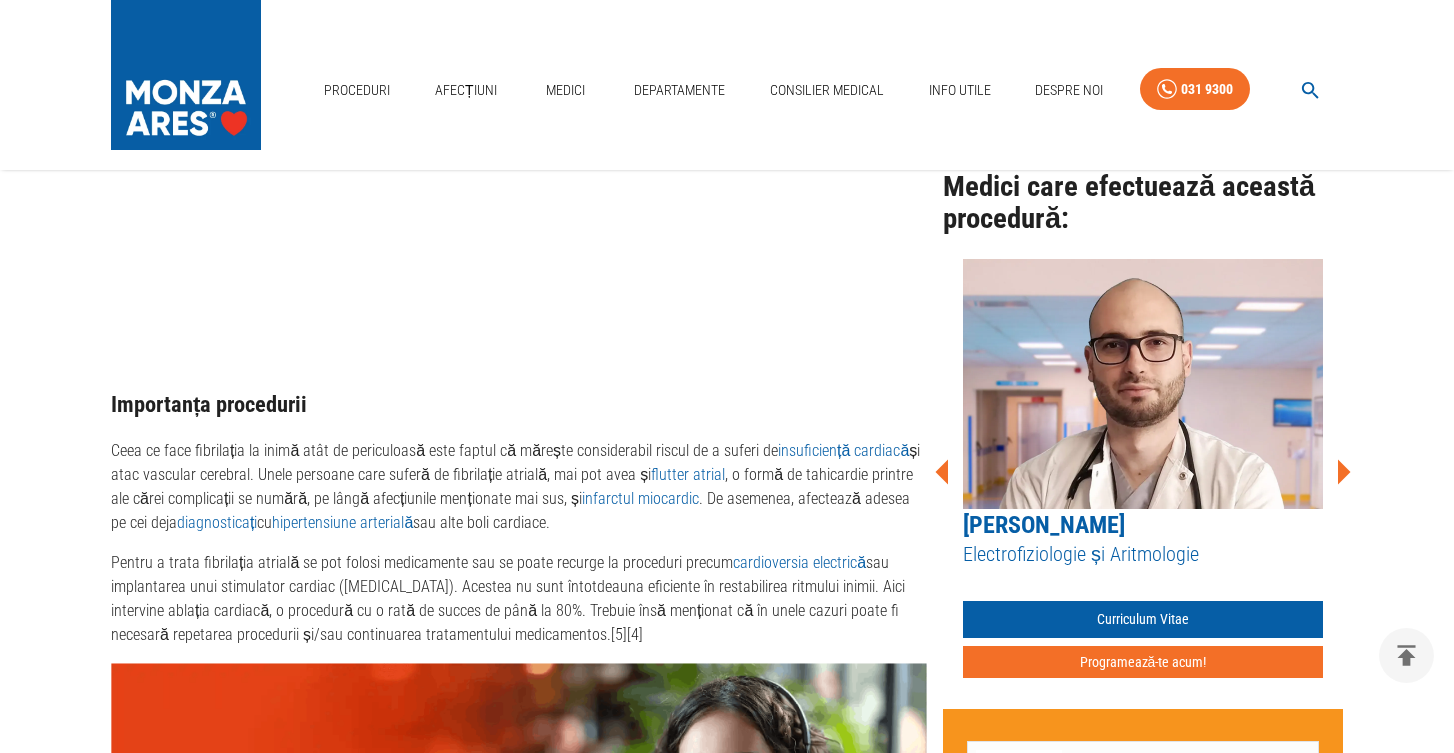click 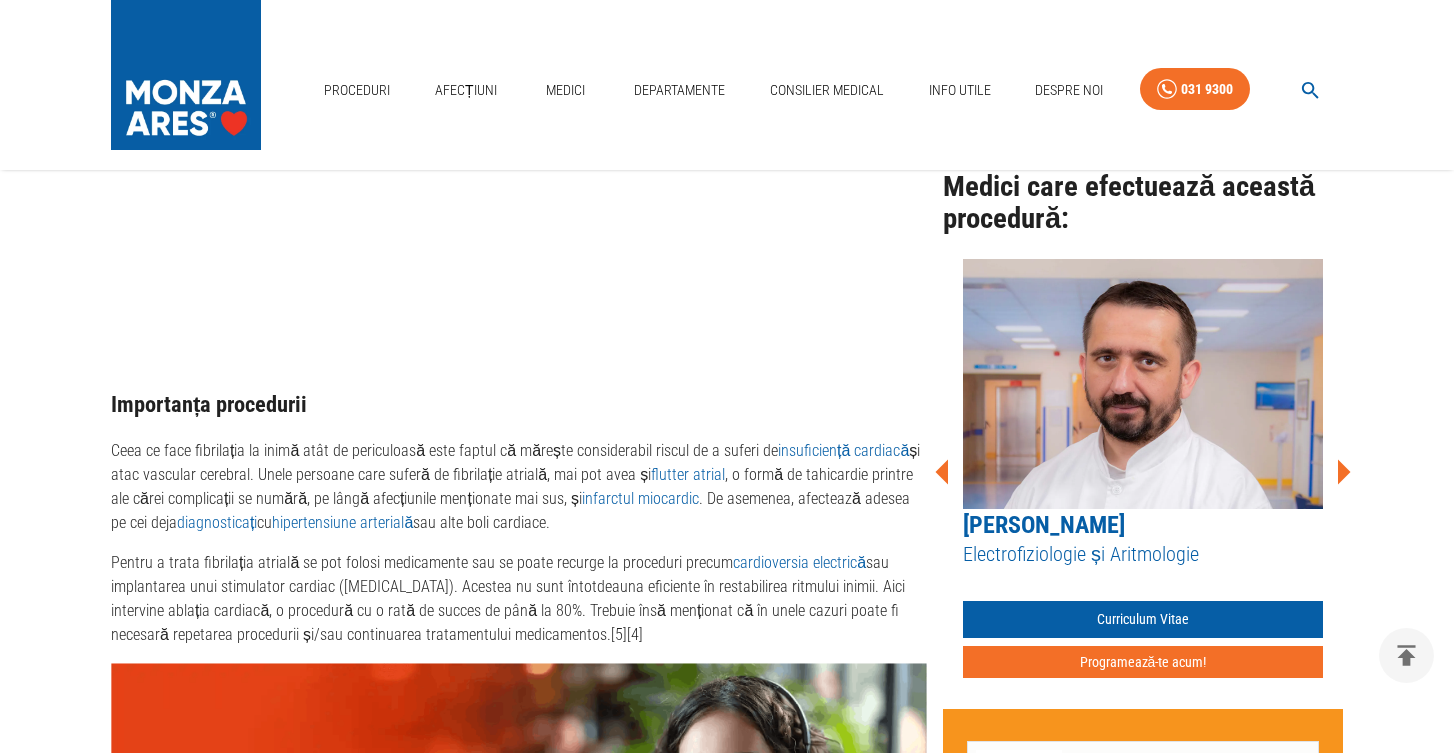 click 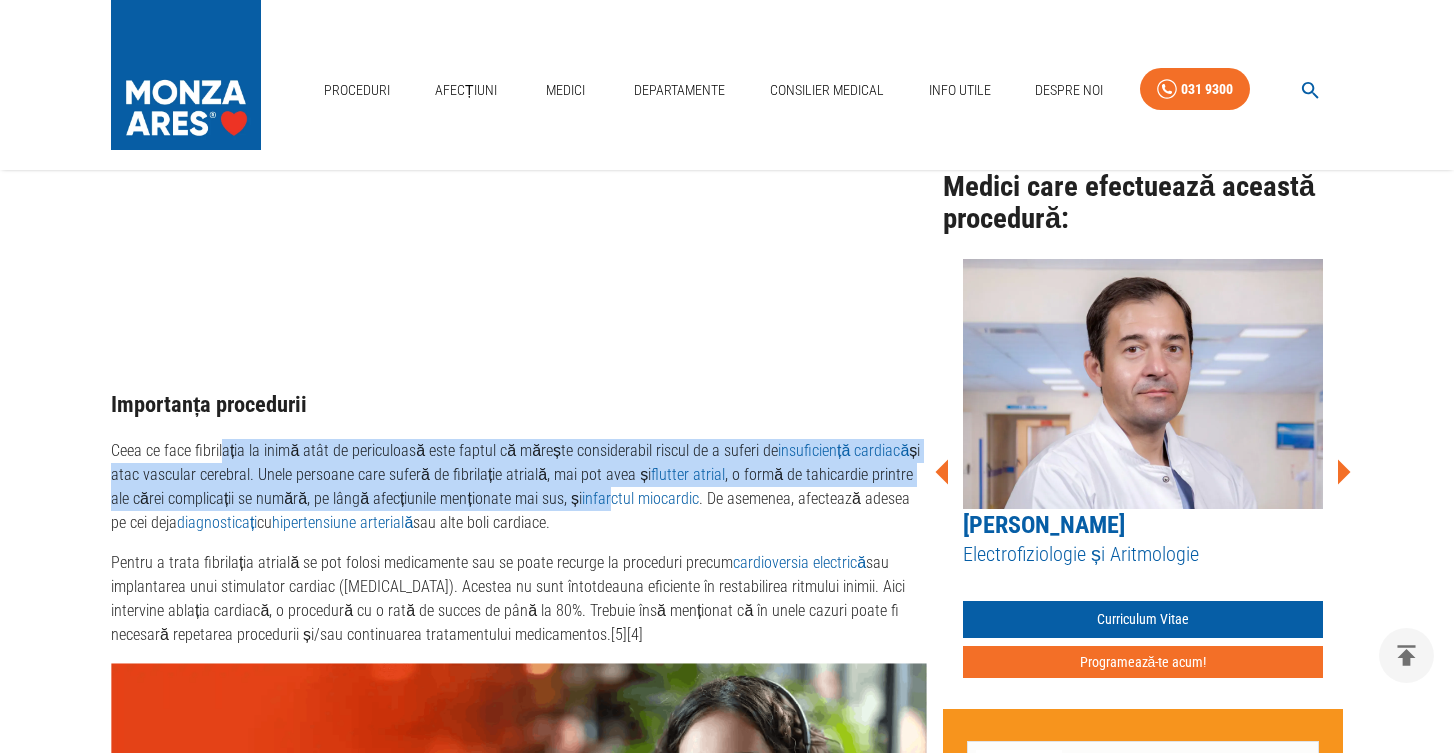 drag, startPoint x: 224, startPoint y: 446, endPoint x: 585, endPoint y: 492, distance: 363.91895 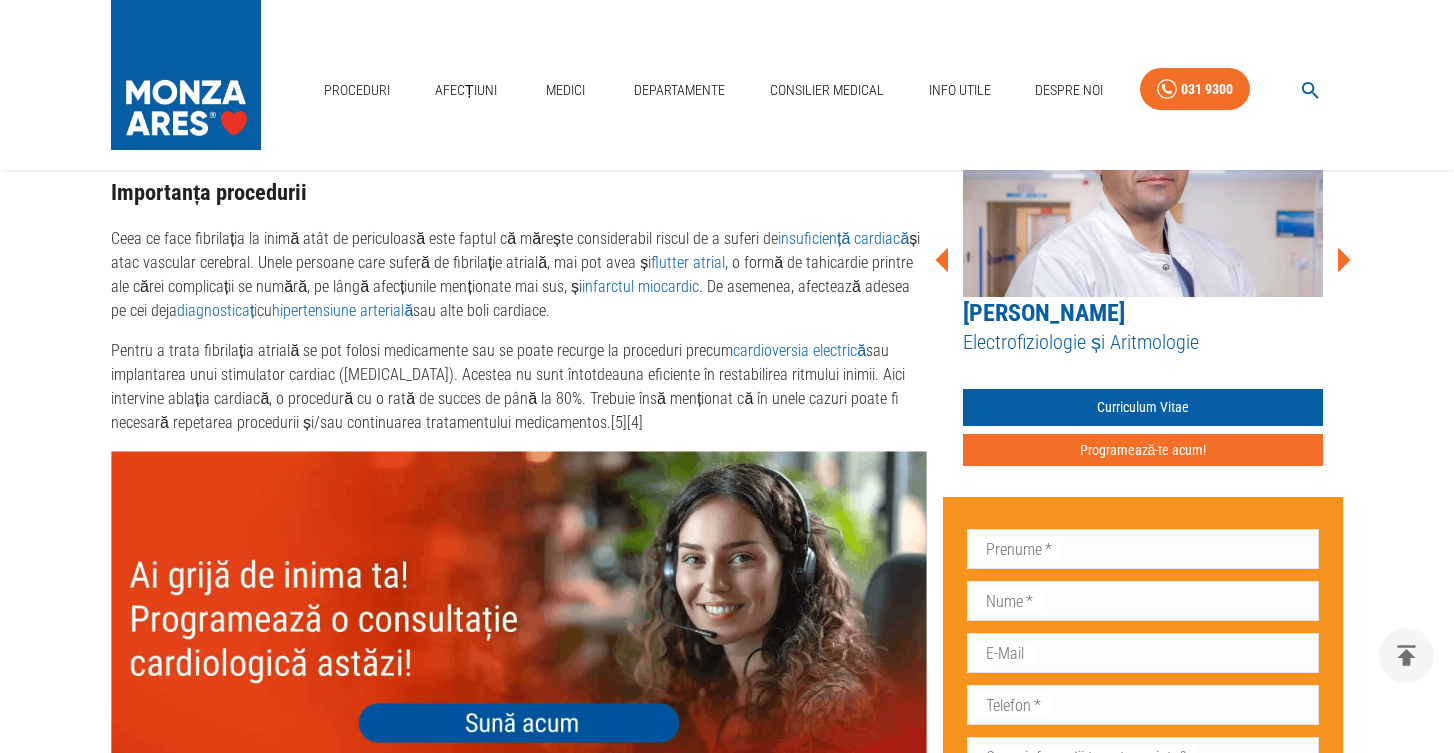 scroll, scrollTop: 1851, scrollLeft: 0, axis: vertical 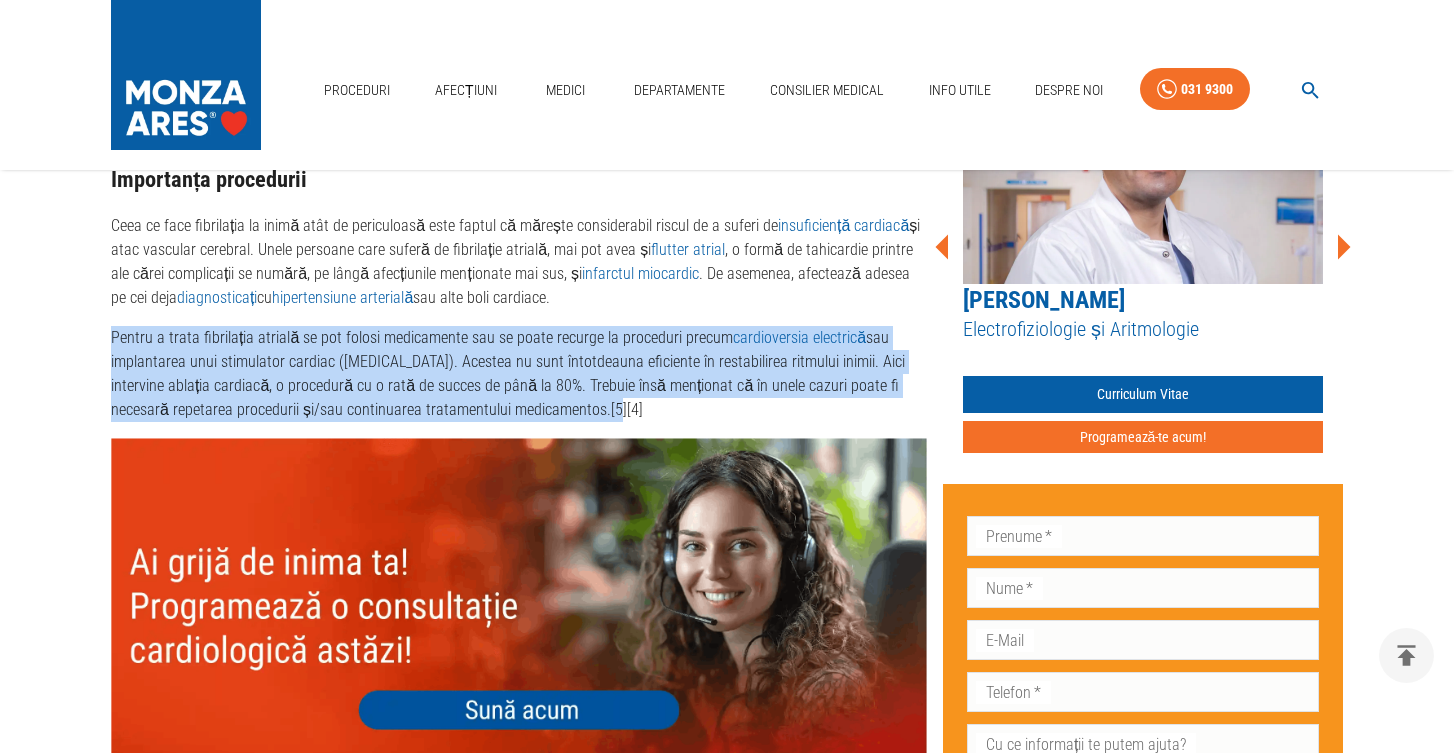 drag, startPoint x: 132, startPoint y: 323, endPoint x: 637, endPoint y: 408, distance: 512.1035 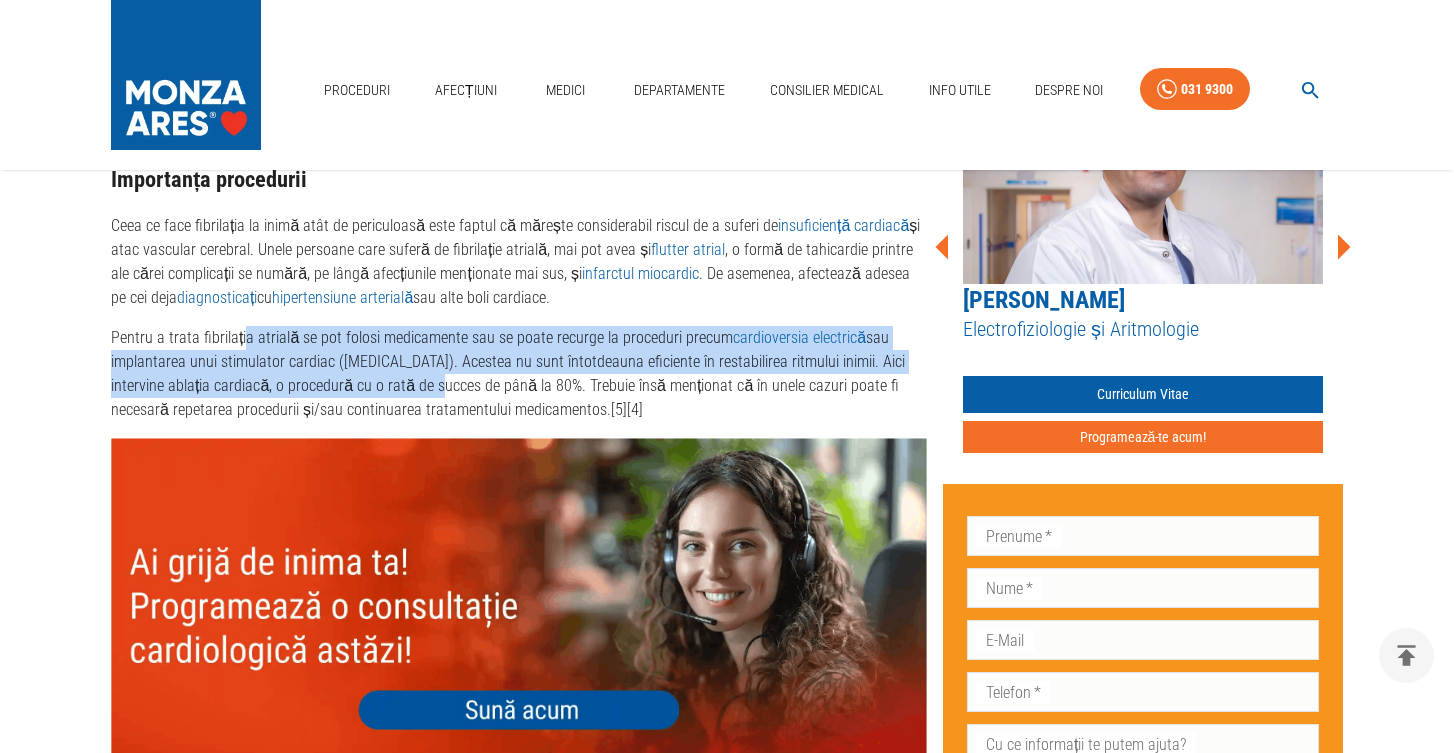 drag, startPoint x: 241, startPoint y: 337, endPoint x: 490, endPoint y: 379, distance: 252.51732 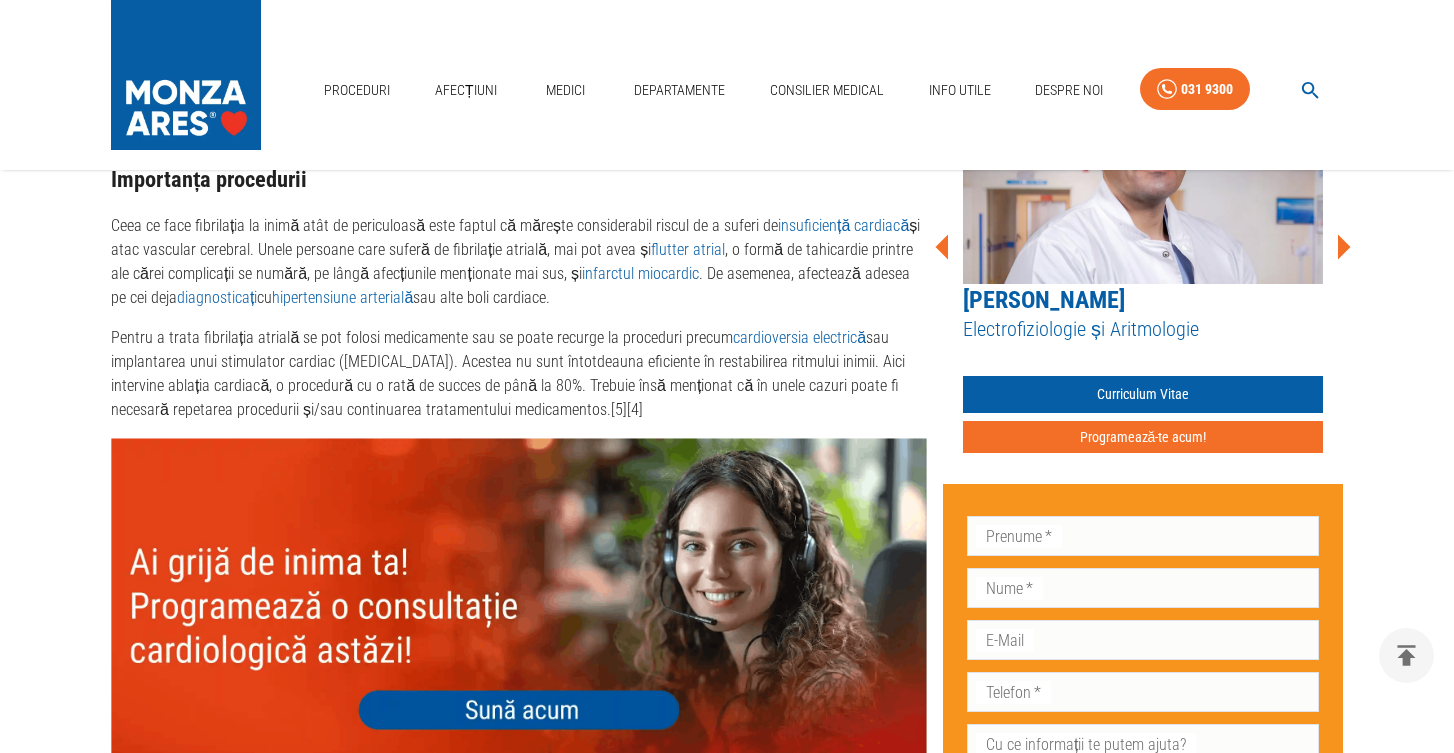 click on "Pentru a trata fibrilația atrială se pot folosi medicamente sau se poate recurge la proceduri precum  cardioversia electrică  sau implantarea unui stimulator cardiac (pacemaker). Acestea nu sunt întotdeauna eficiente în restabilirea ritmului inimii. Aici intervine ablația cardiacă, o procedură cu o rată de succes de până la 80%. Trebuie însă menționat că în unele cazuri poate fi necesară repetarea procedurii și/sau continuarea tratamentului medicamentos.[5][4]" at bounding box center (519, 374) 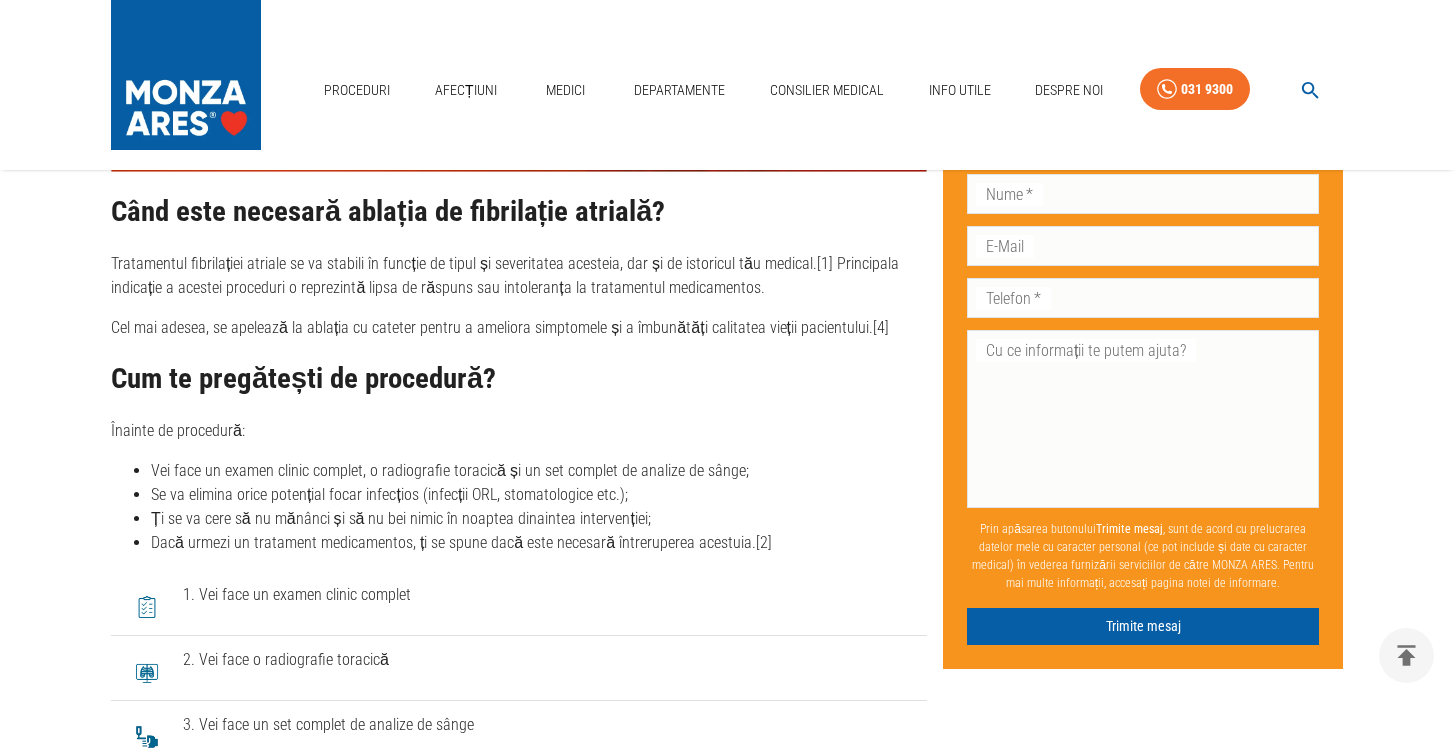 scroll, scrollTop: 2457, scrollLeft: 0, axis: vertical 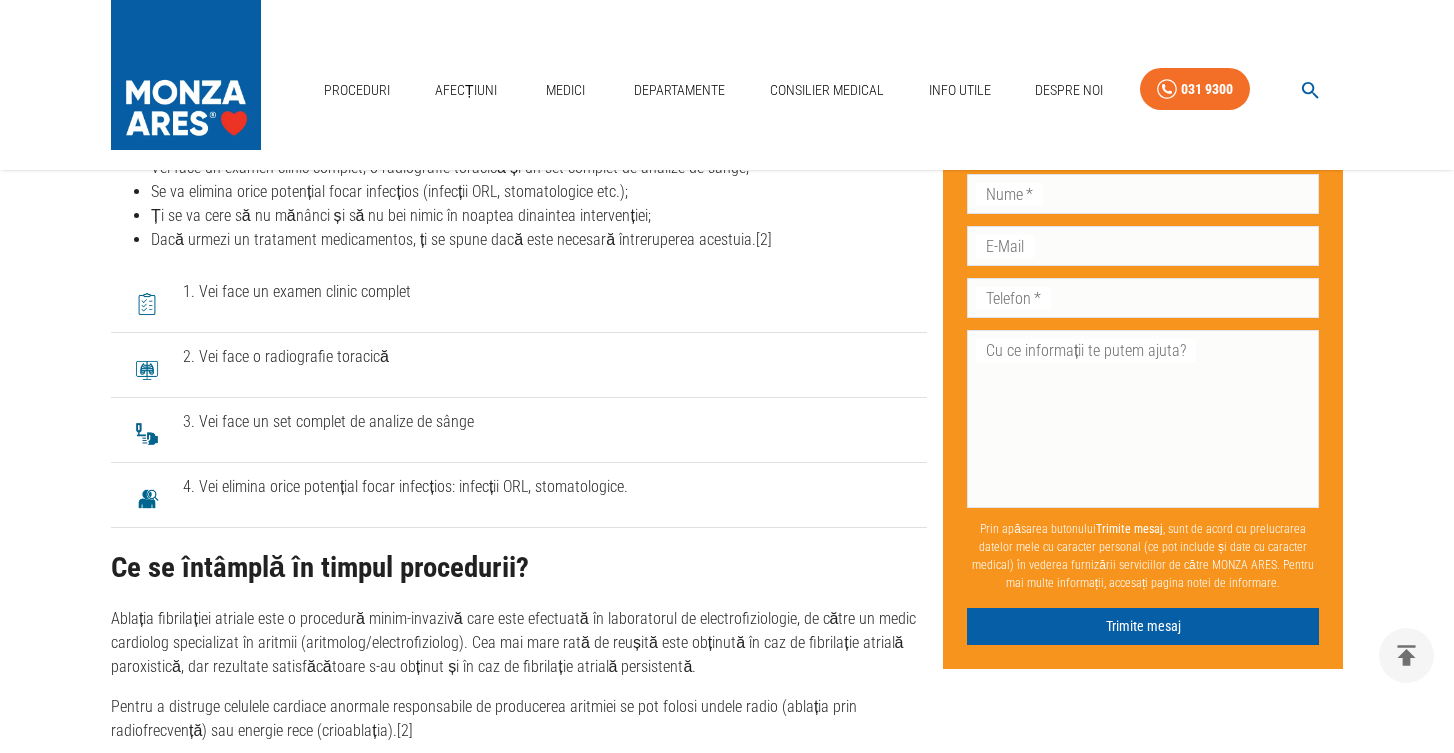 drag, startPoint x: 275, startPoint y: 349, endPoint x: 554, endPoint y: 557, distance: 348.00143 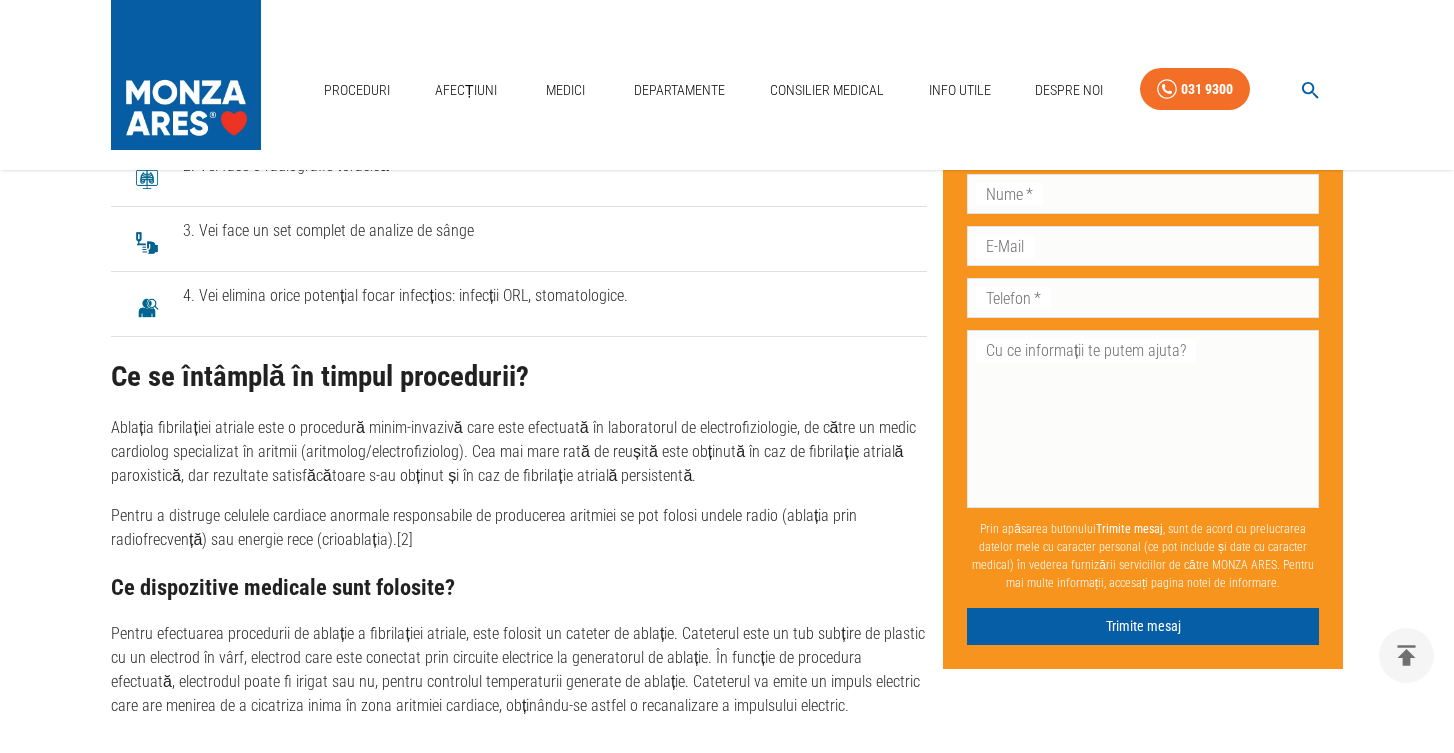 scroll, scrollTop: 3144, scrollLeft: 0, axis: vertical 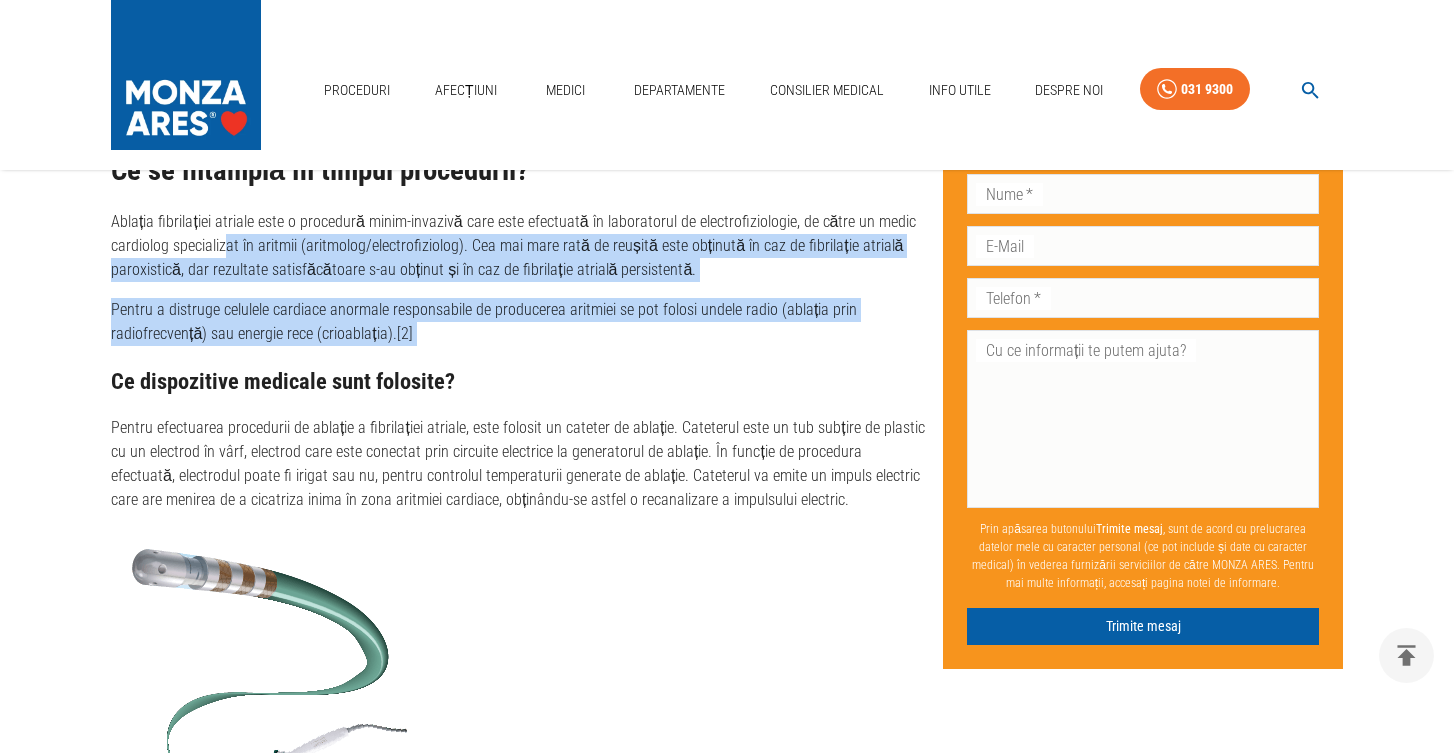 drag, startPoint x: 226, startPoint y: 239, endPoint x: 752, endPoint y: 355, distance: 538.63904 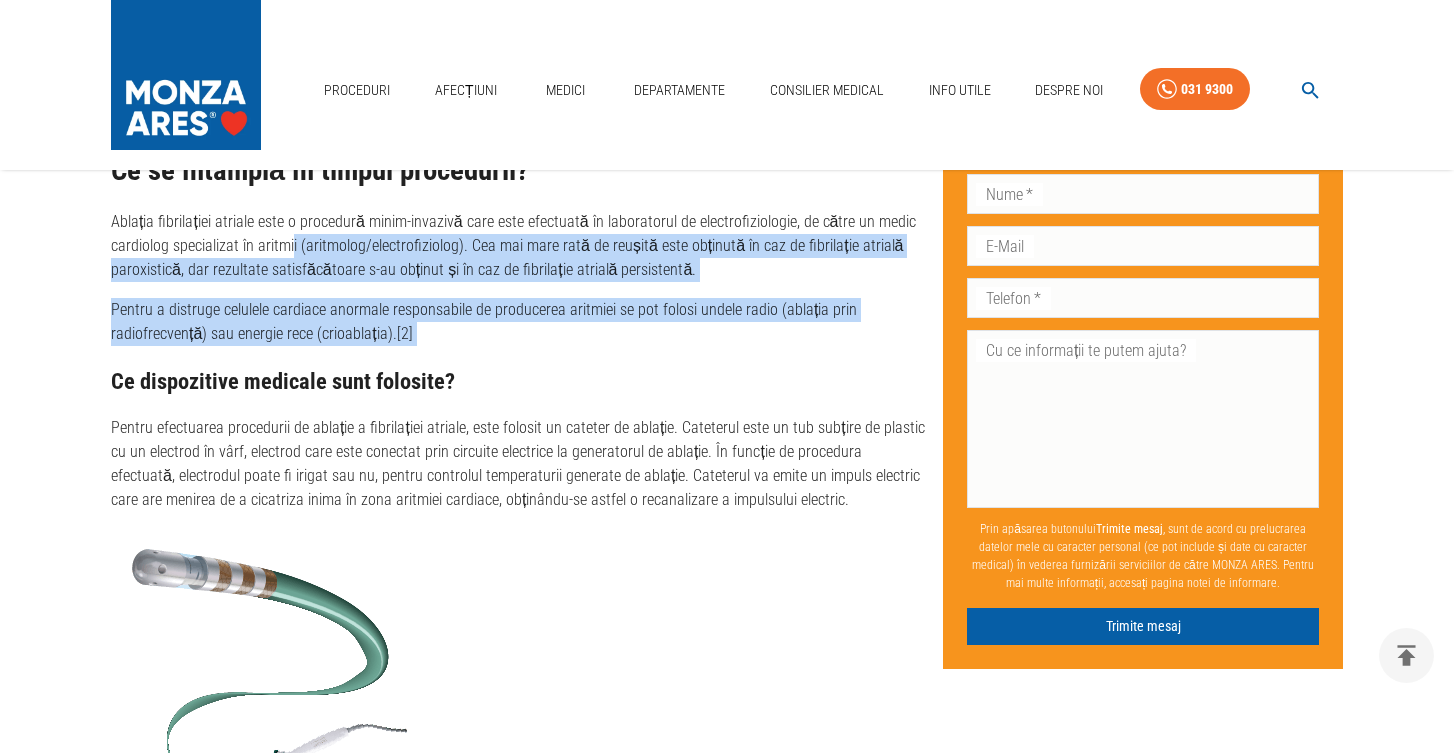 drag, startPoint x: 294, startPoint y: 233, endPoint x: 550, endPoint y: 346, distance: 279.8303 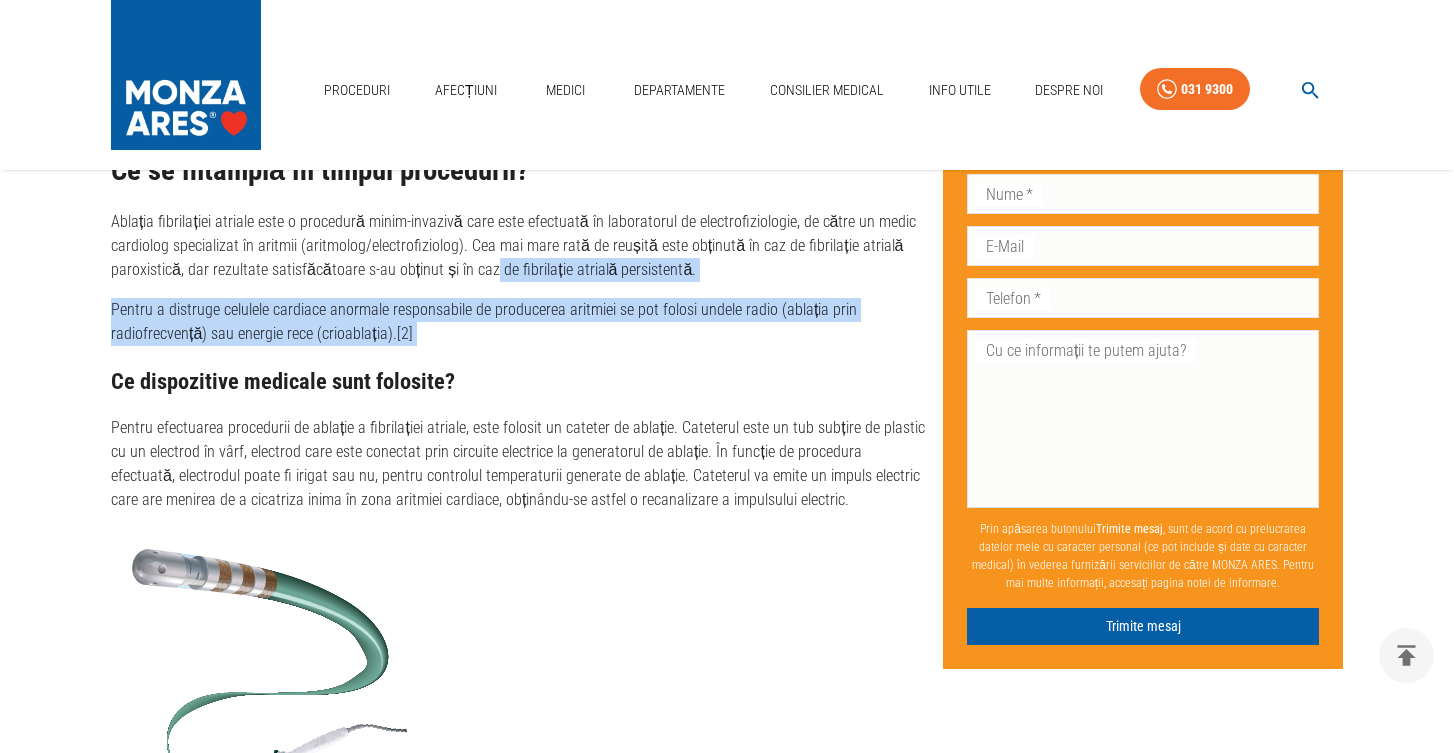 drag, startPoint x: 487, startPoint y: 252, endPoint x: 569, endPoint y: 347, distance: 125.49502 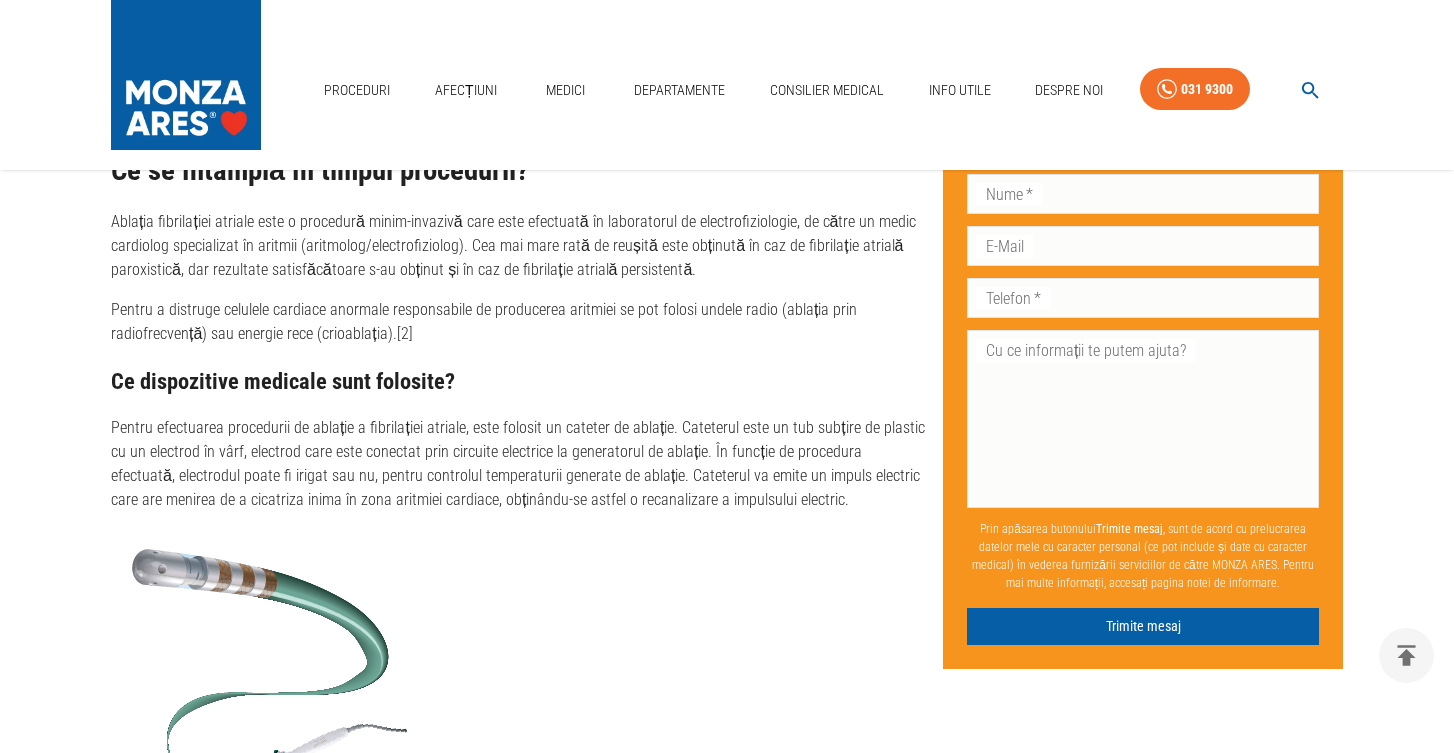 click on "Ce se întâmplă în timpul procedurii?  Ablația fibrilației atriale este o procedură minim-invazivă care este efectuată în laboratorul de electrofiziologie, de către un medic cardiolog specializat în aritmii (aritmolog/electrofiziolog). Cea mai mare rată de reușită este obținută în caz de fibrilație atrială paroxistică, dar rezultate satisfăcătoare s-au obținut și în caz de fibrilație atrială persistentă. Pentru a distruge celulele cardiace anormale responsabile de producerea aritmiei se pot folosi undele radio (ablația prin radiofrecvență) sau energie rece (crioablația).[2] Ce dispozitive medicale sunt folosite?  Ce presupune ablația prin radiofrecvență?  Ablația cu radiofrecvență se efectuează în laboratorul de electrofiziologie. De obicei, se folosește sedarea ușoară și anestezia locală, așa că nu vei simți nicio durere. Iată ce se va întâmpla în timpul procedurii:  Zona unde urmează să se facă puncția va fi curățată și anesteziată;" at bounding box center [519, 860] 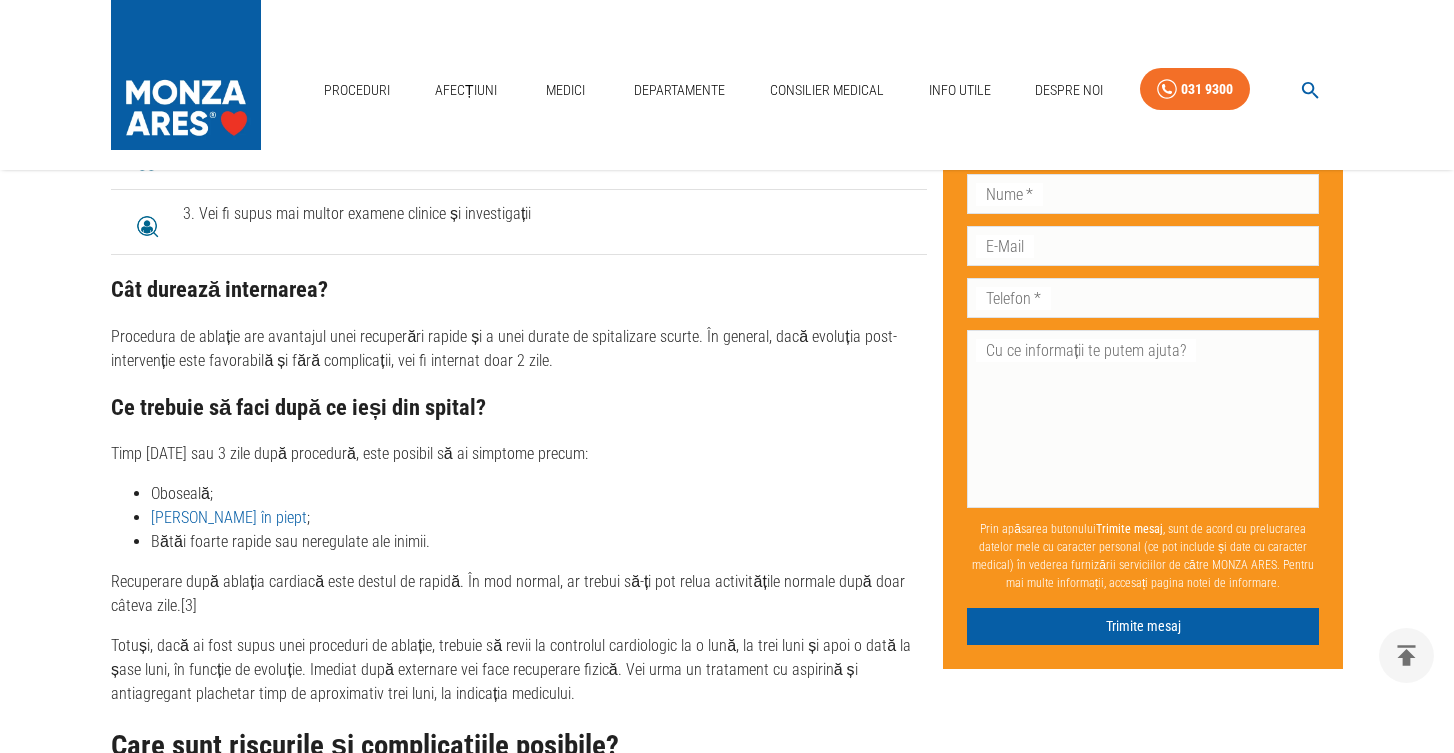 scroll, scrollTop: 4941, scrollLeft: 0, axis: vertical 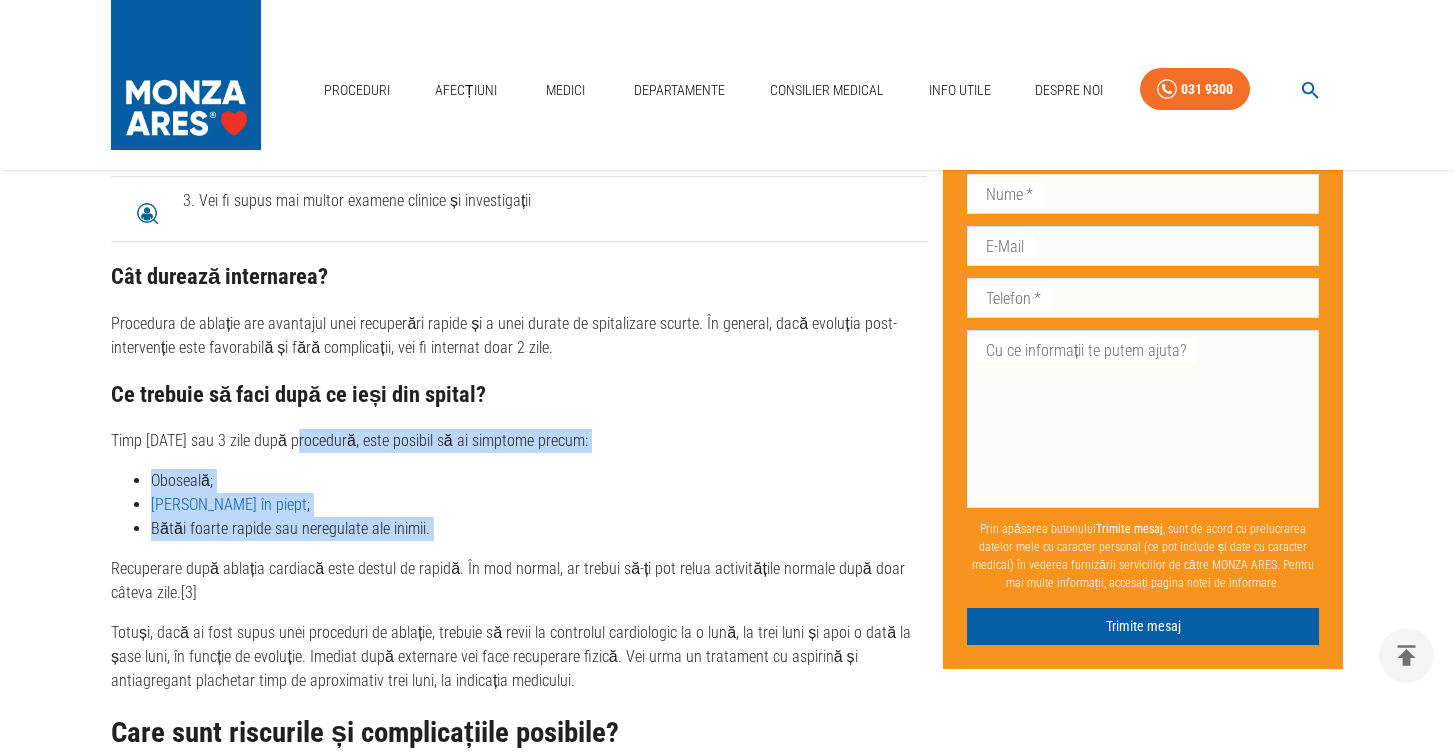 drag, startPoint x: 291, startPoint y: 402, endPoint x: 653, endPoint y: 521, distance: 381.05774 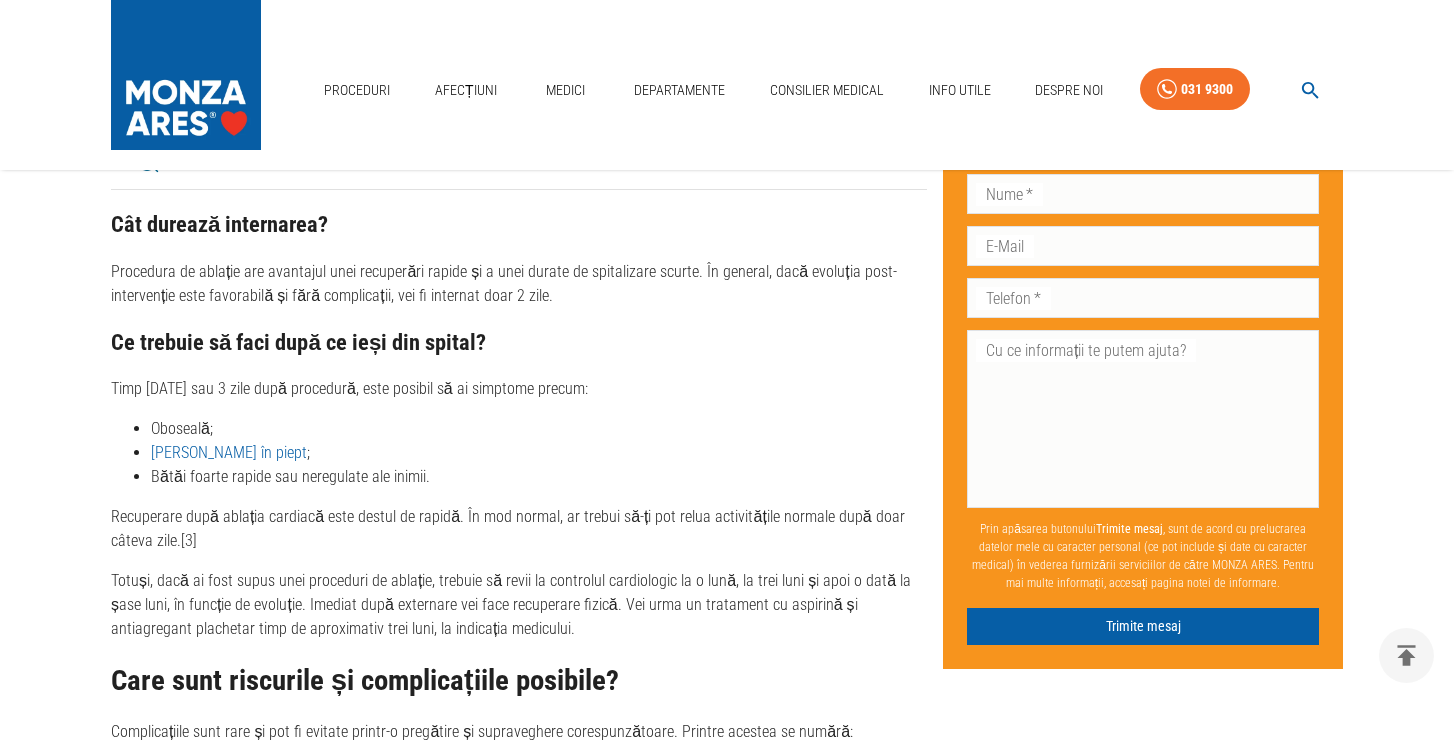 scroll, scrollTop: 5006, scrollLeft: 0, axis: vertical 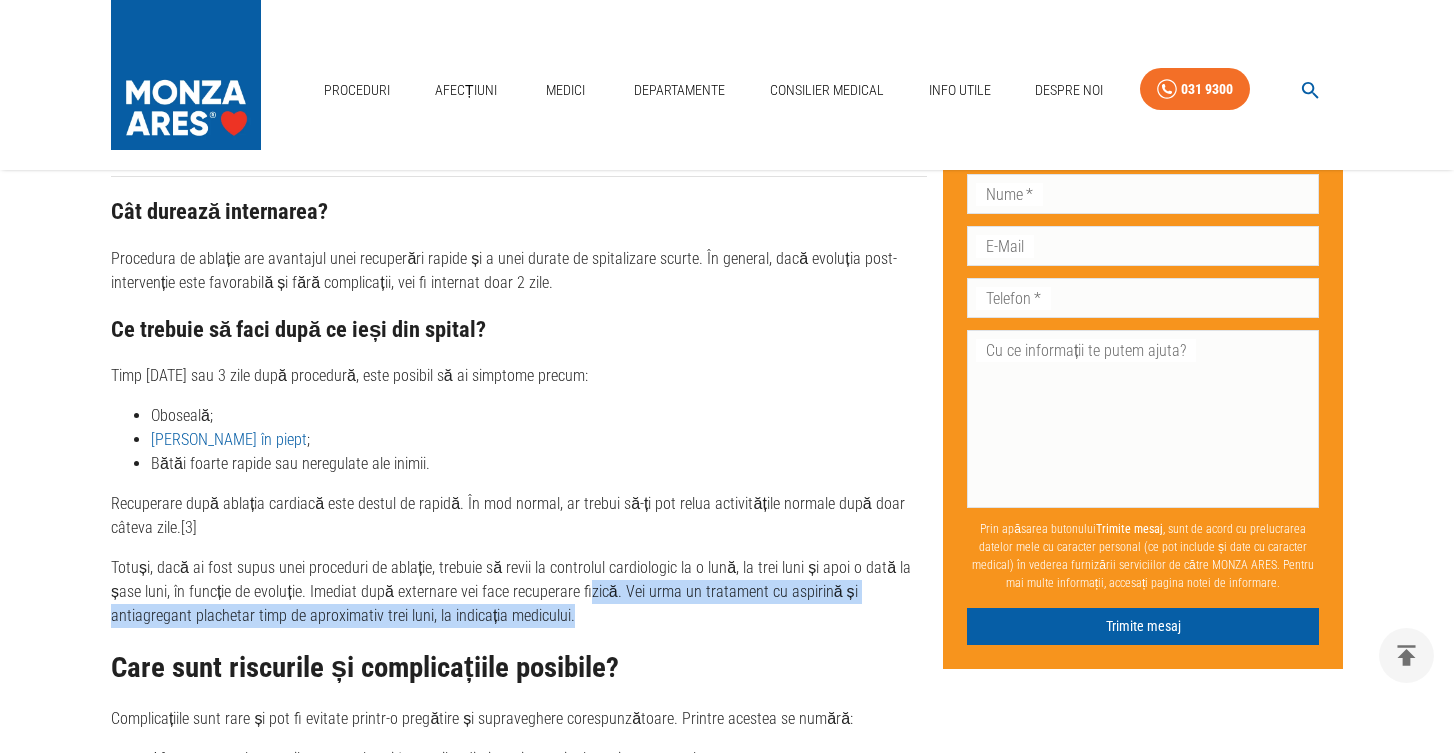 drag, startPoint x: 551, startPoint y: 545, endPoint x: 713, endPoint y: 584, distance: 166.62833 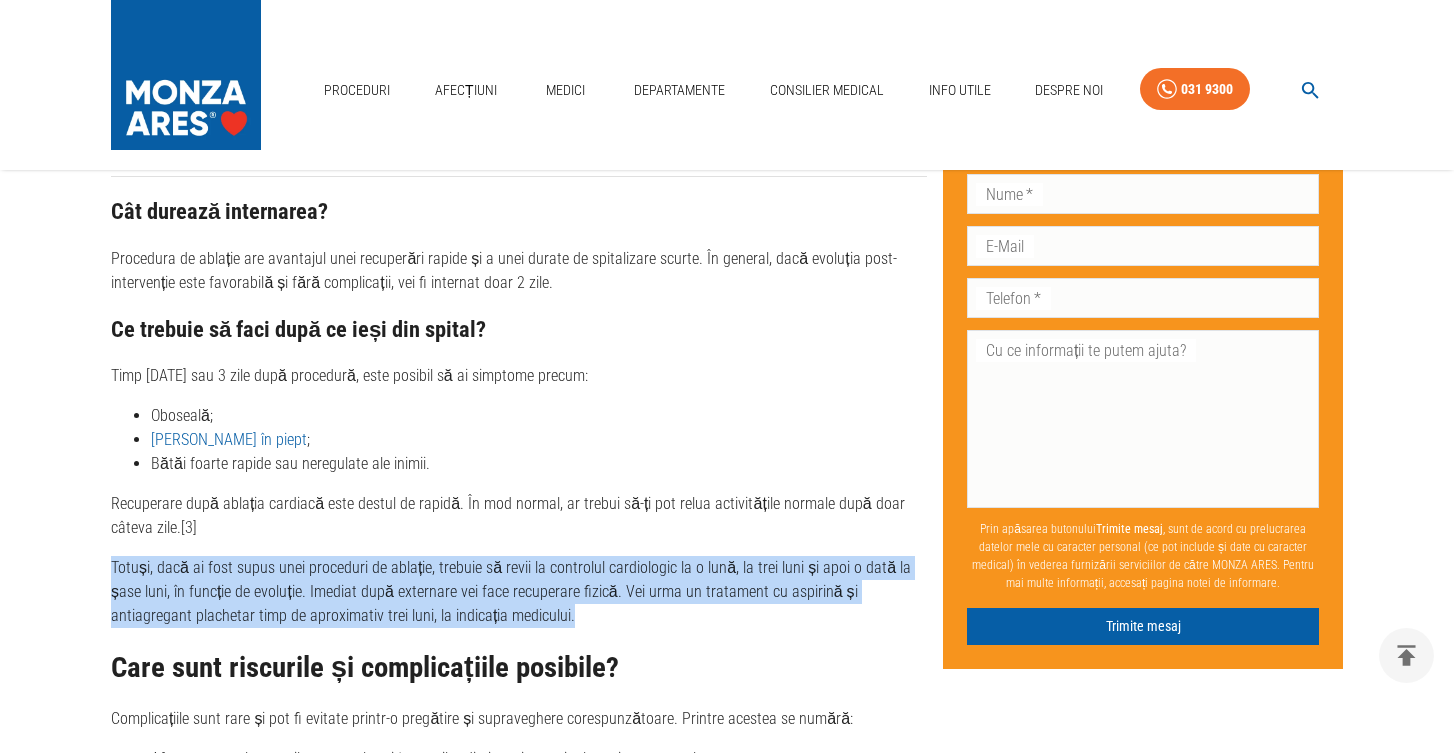 drag, startPoint x: 712, startPoint y: 583, endPoint x: 667, endPoint y: 504, distance: 90.91754 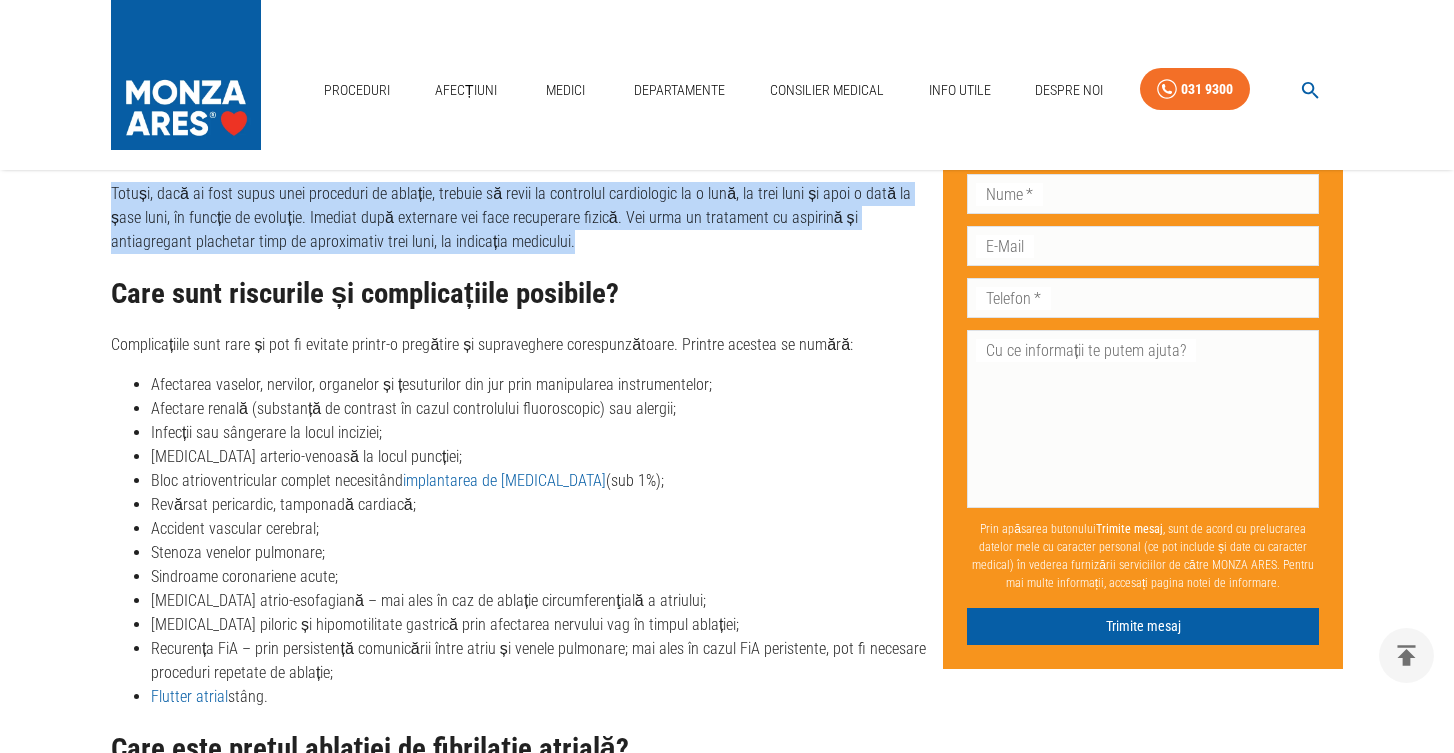 scroll, scrollTop: 5411, scrollLeft: 0, axis: vertical 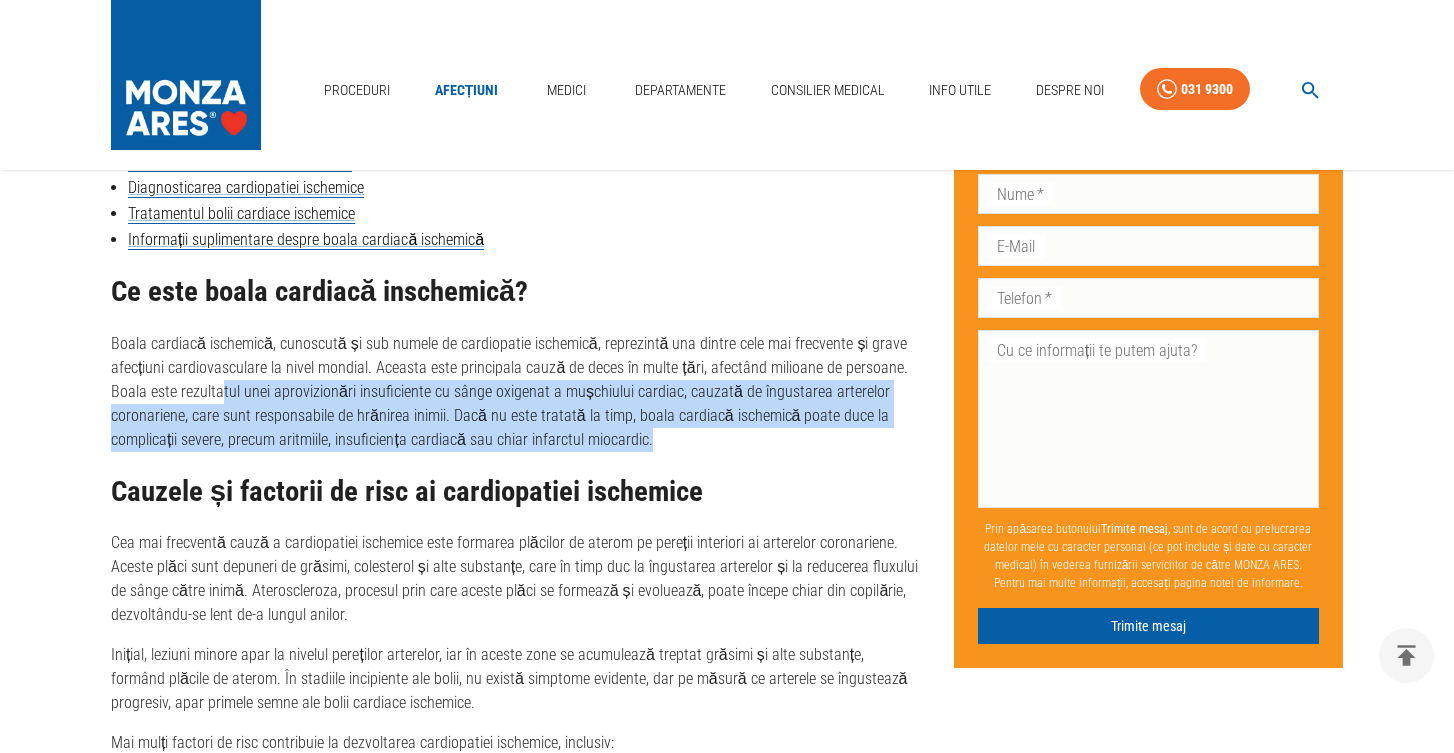 drag, startPoint x: 248, startPoint y: 384, endPoint x: 772, endPoint y: 440, distance: 526.9839 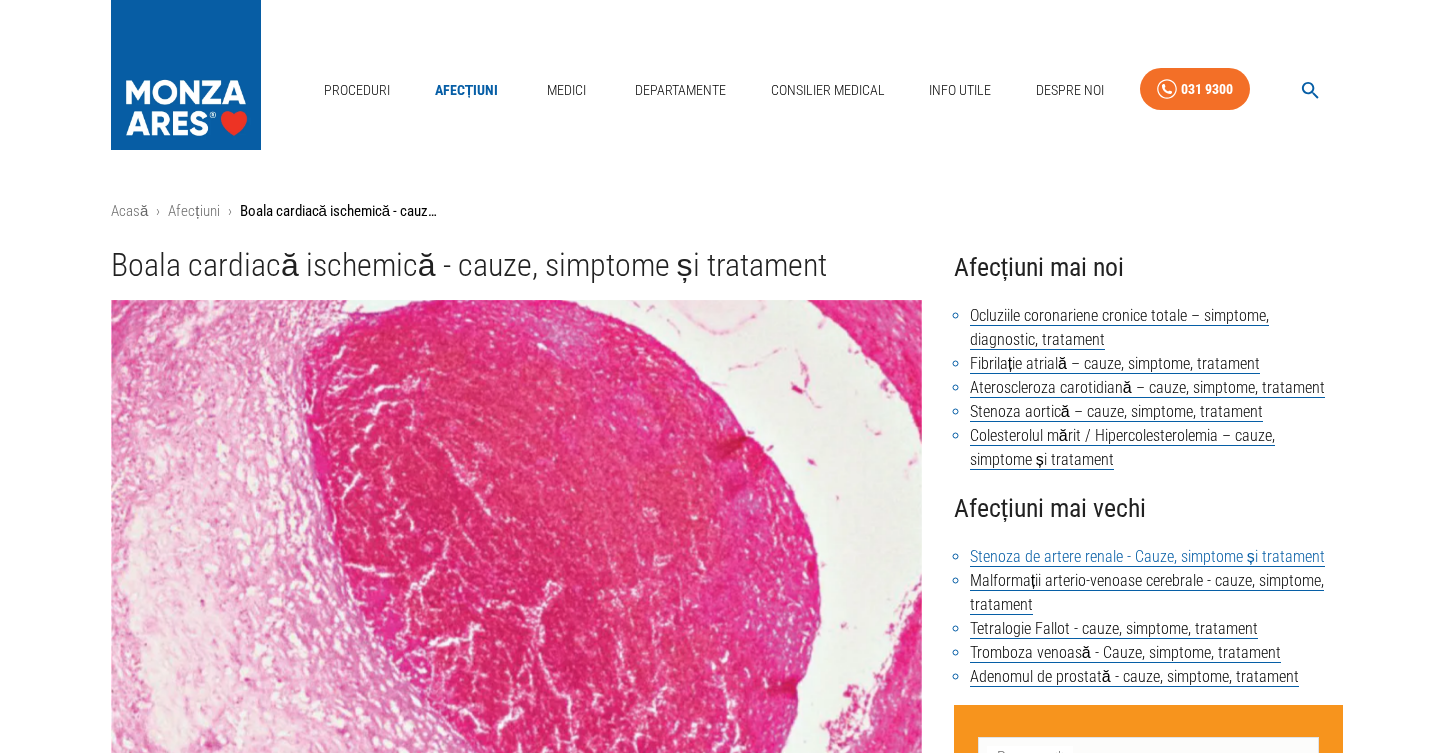 scroll, scrollTop: 0, scrollLeft: 0, axis: both 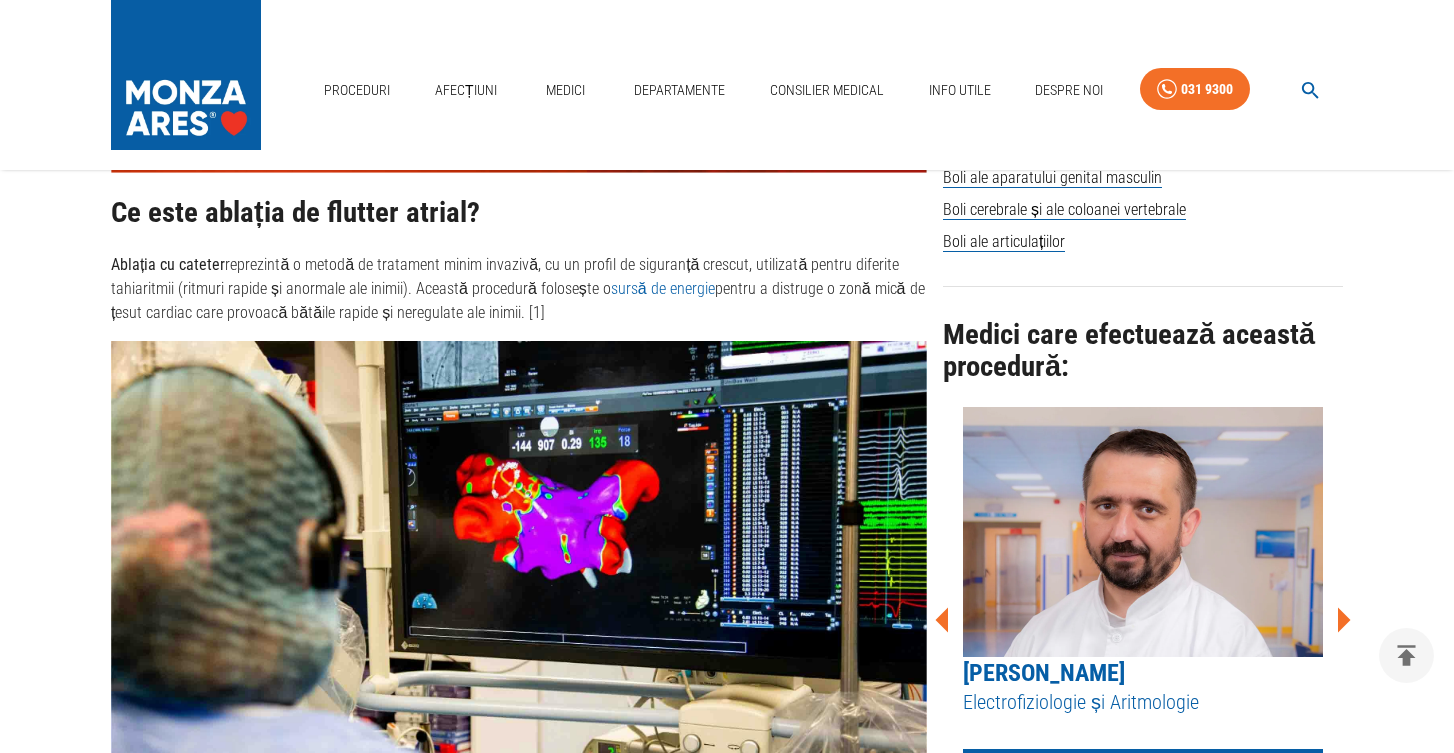 click 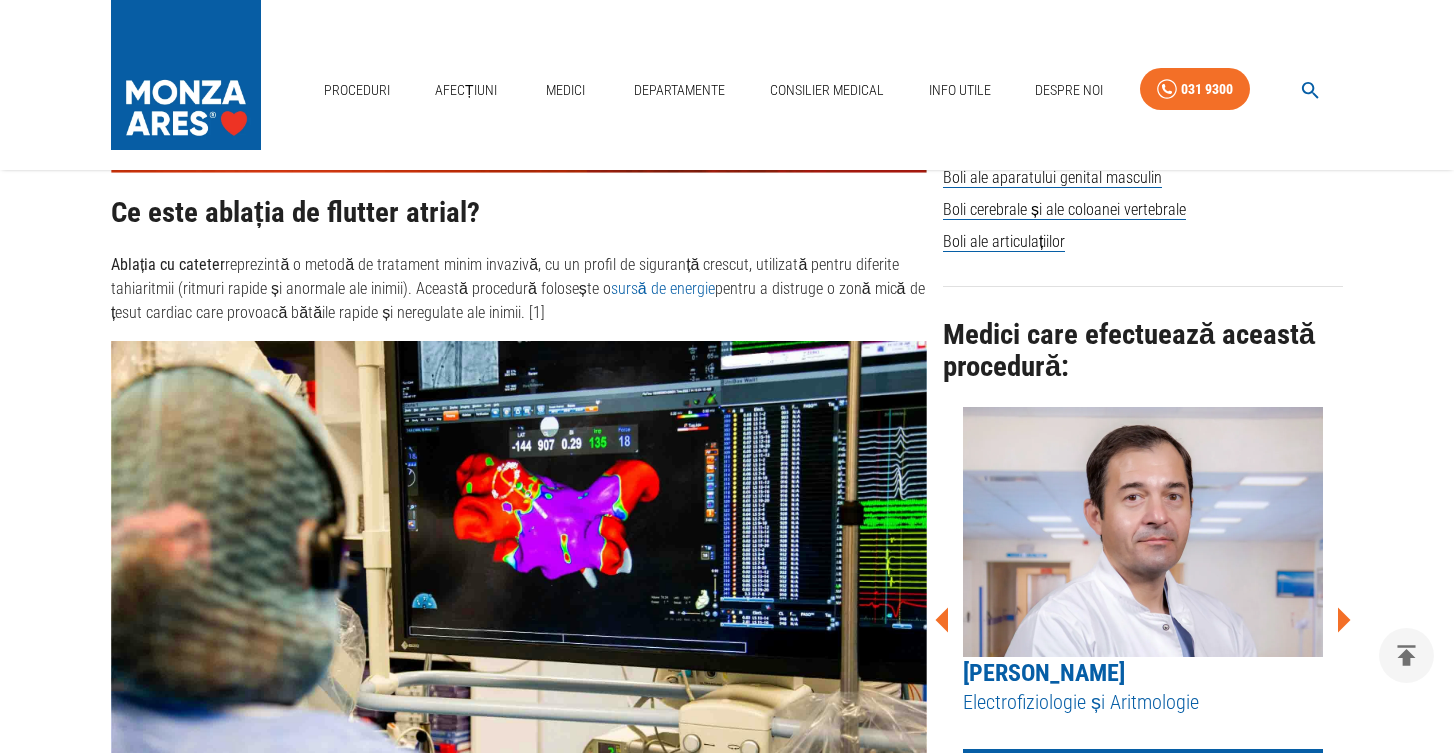 click 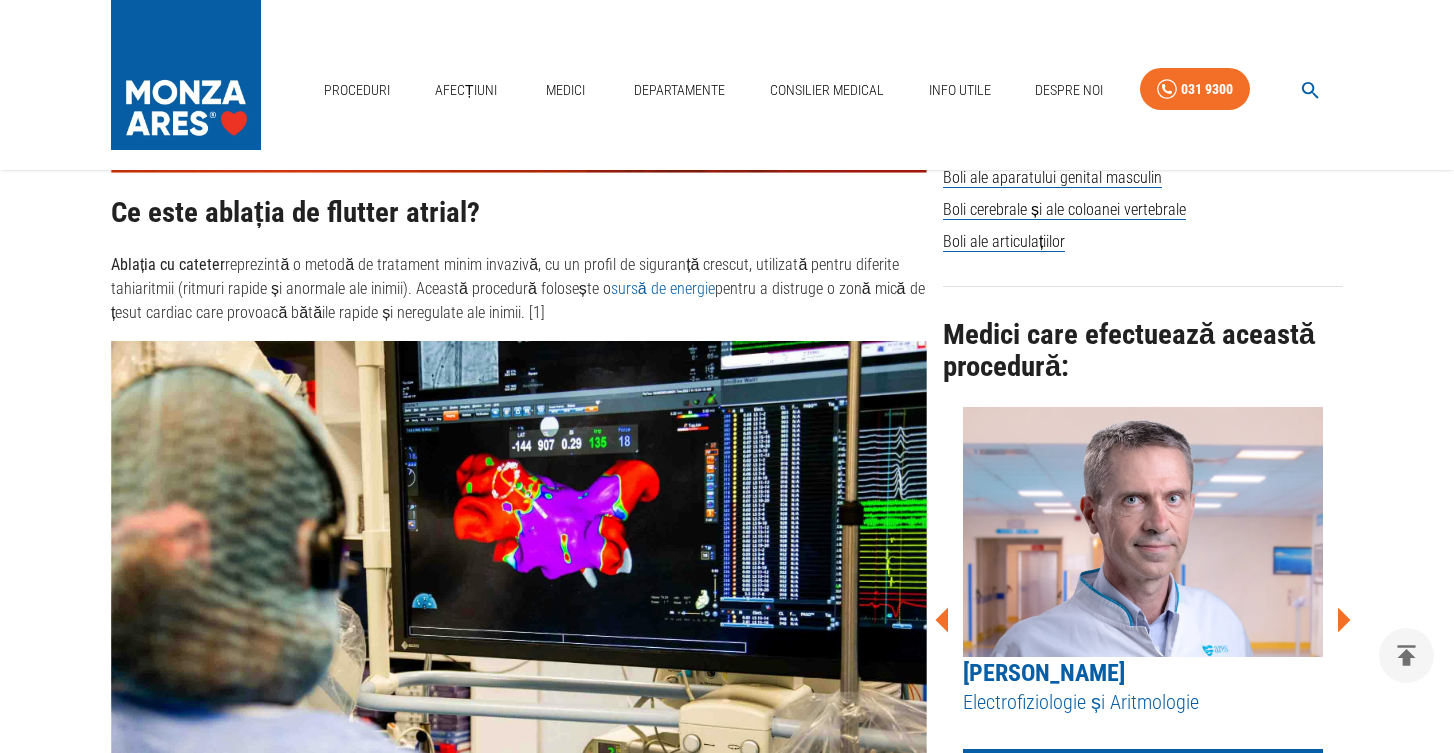 click 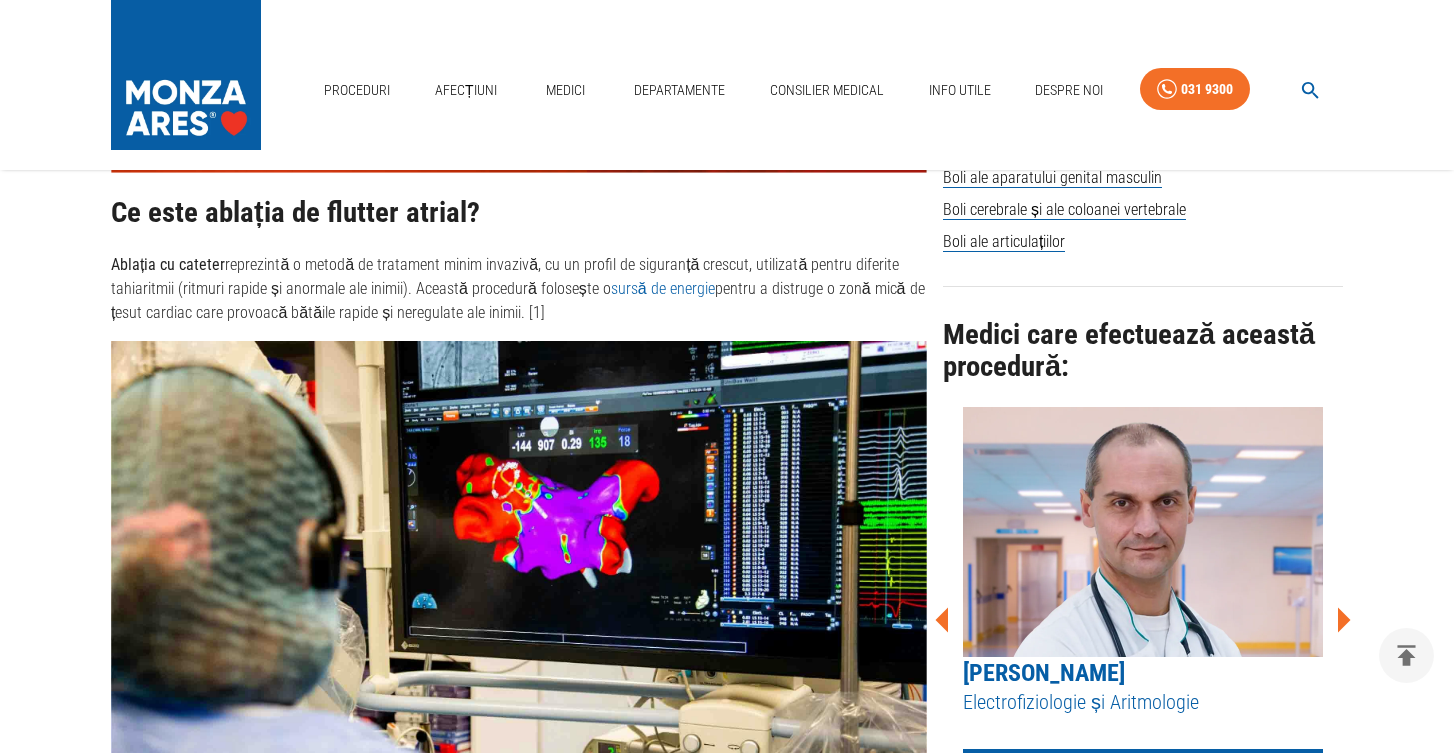 click 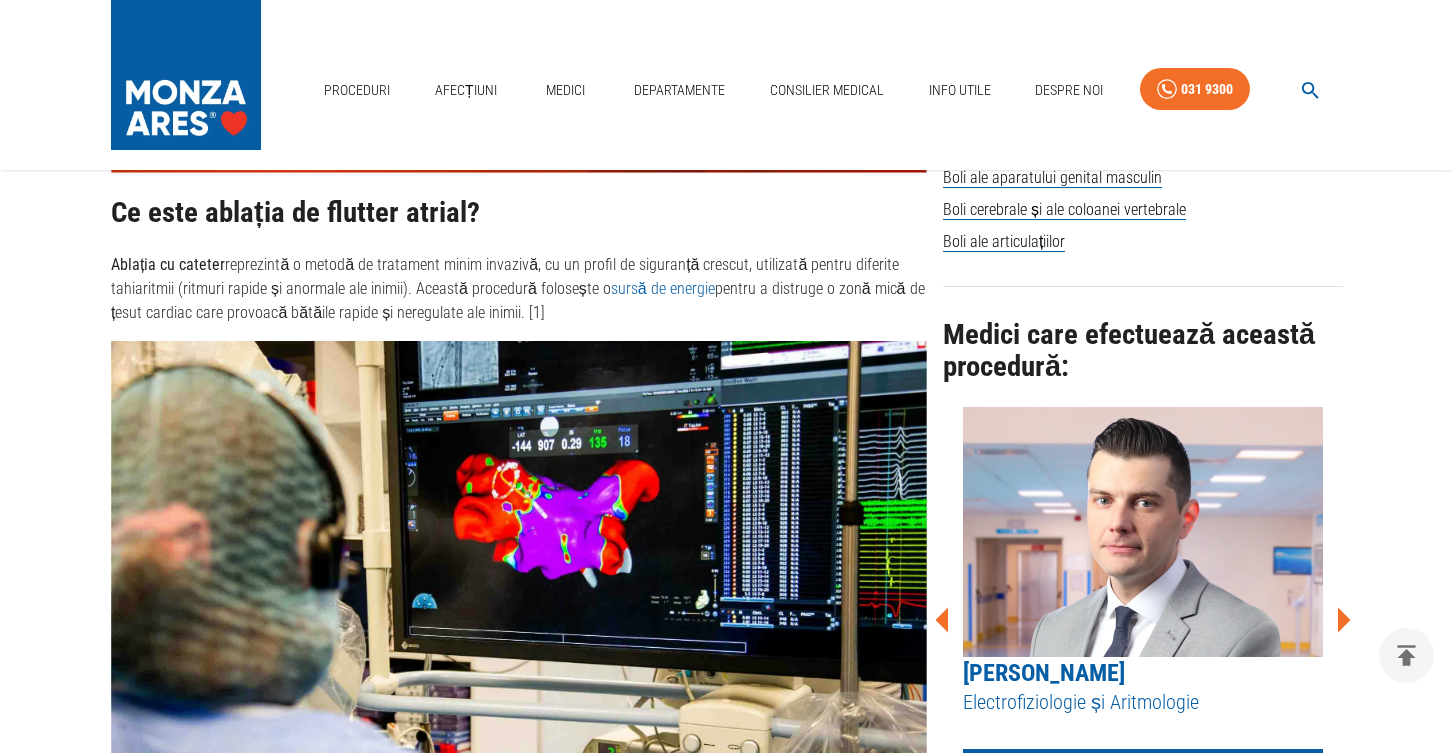 click 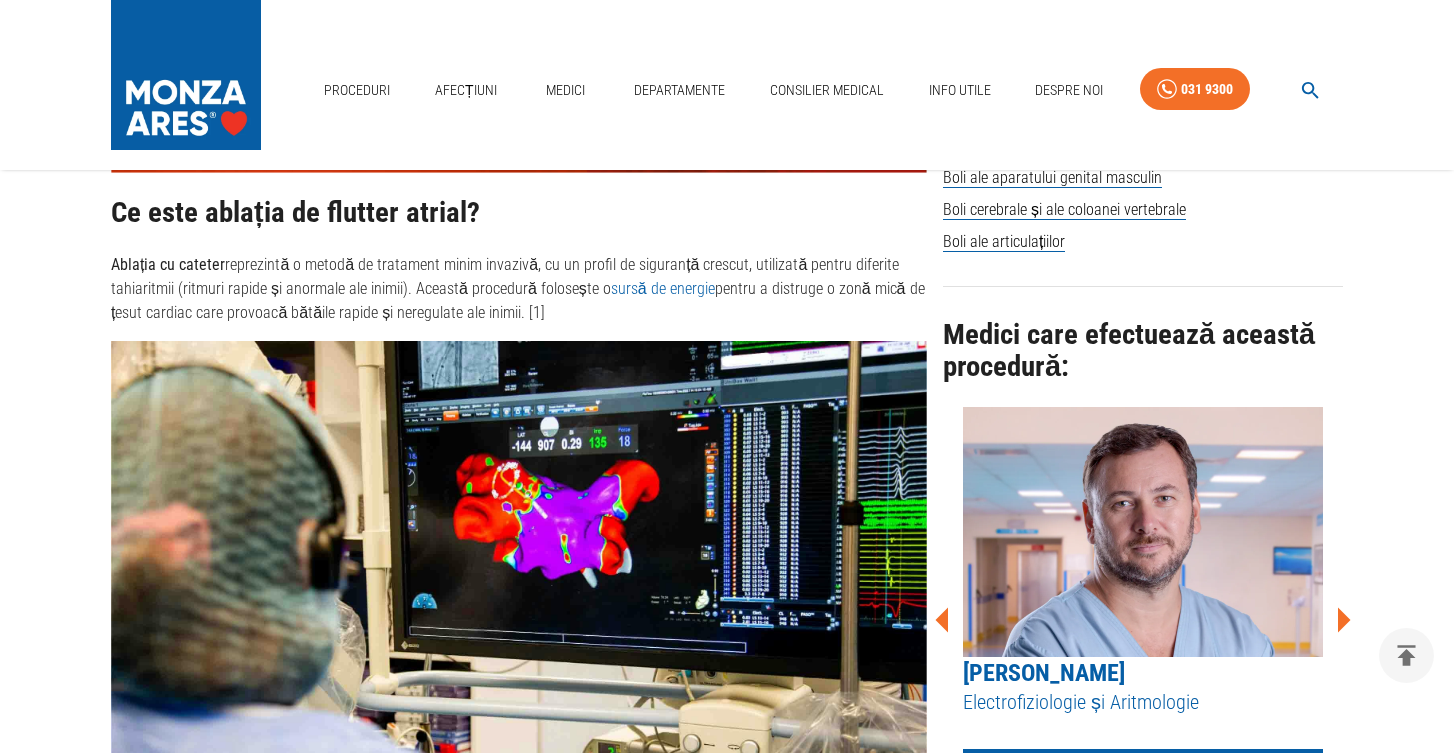 click 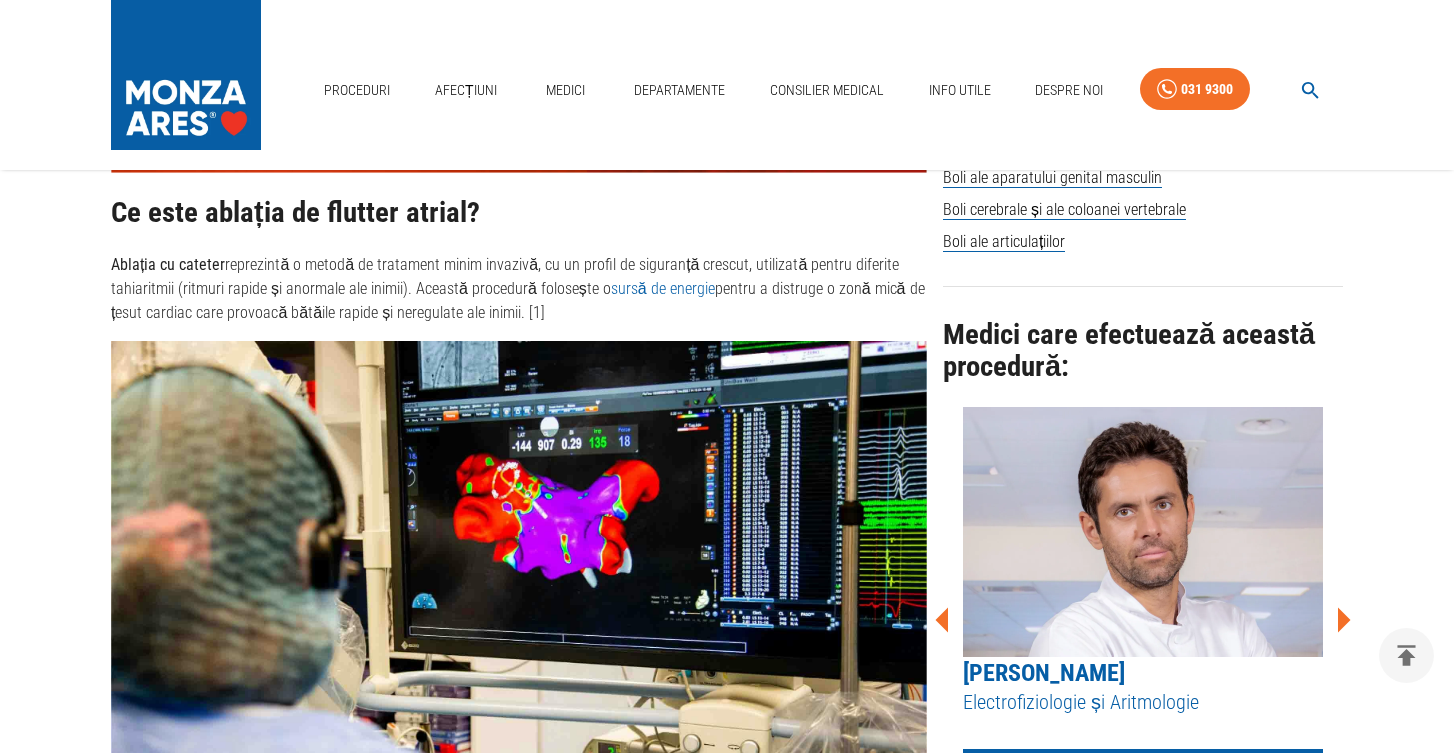 click 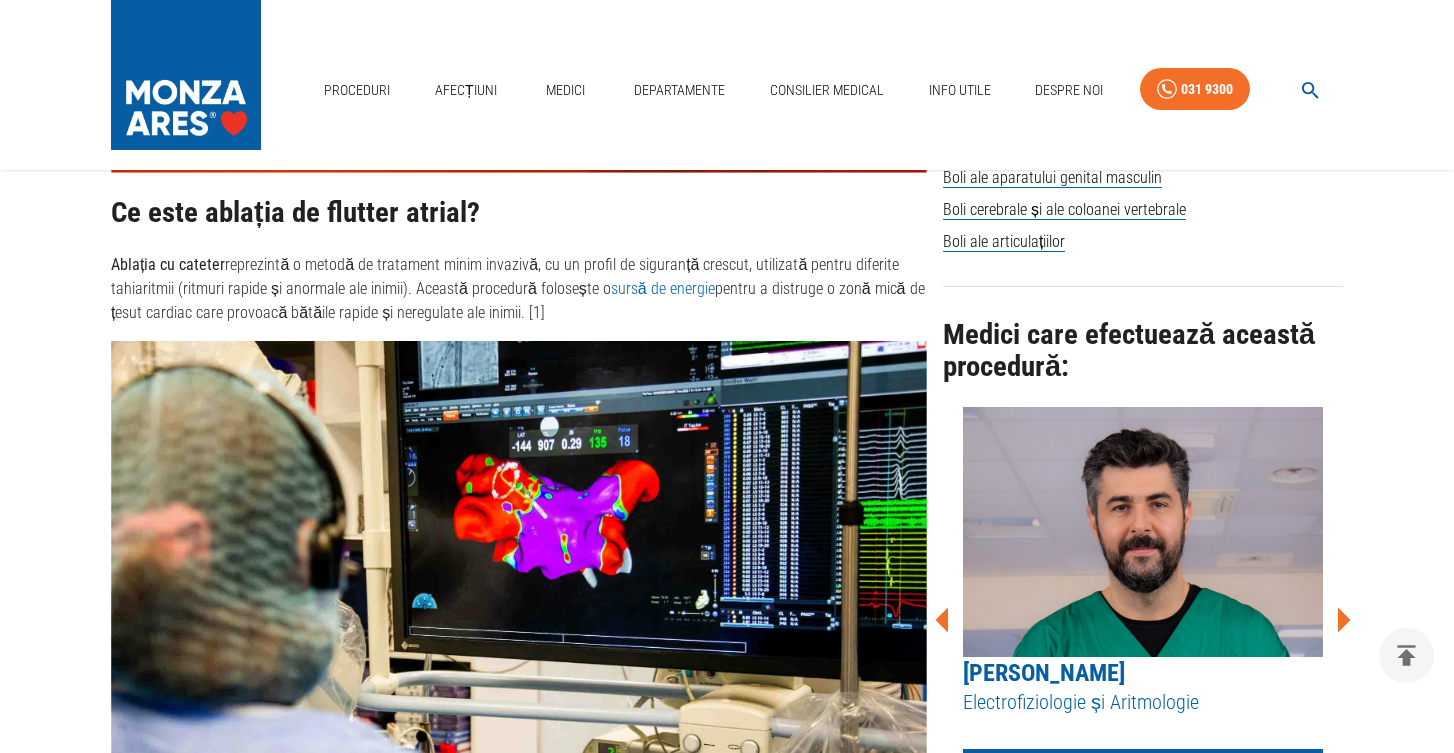 click 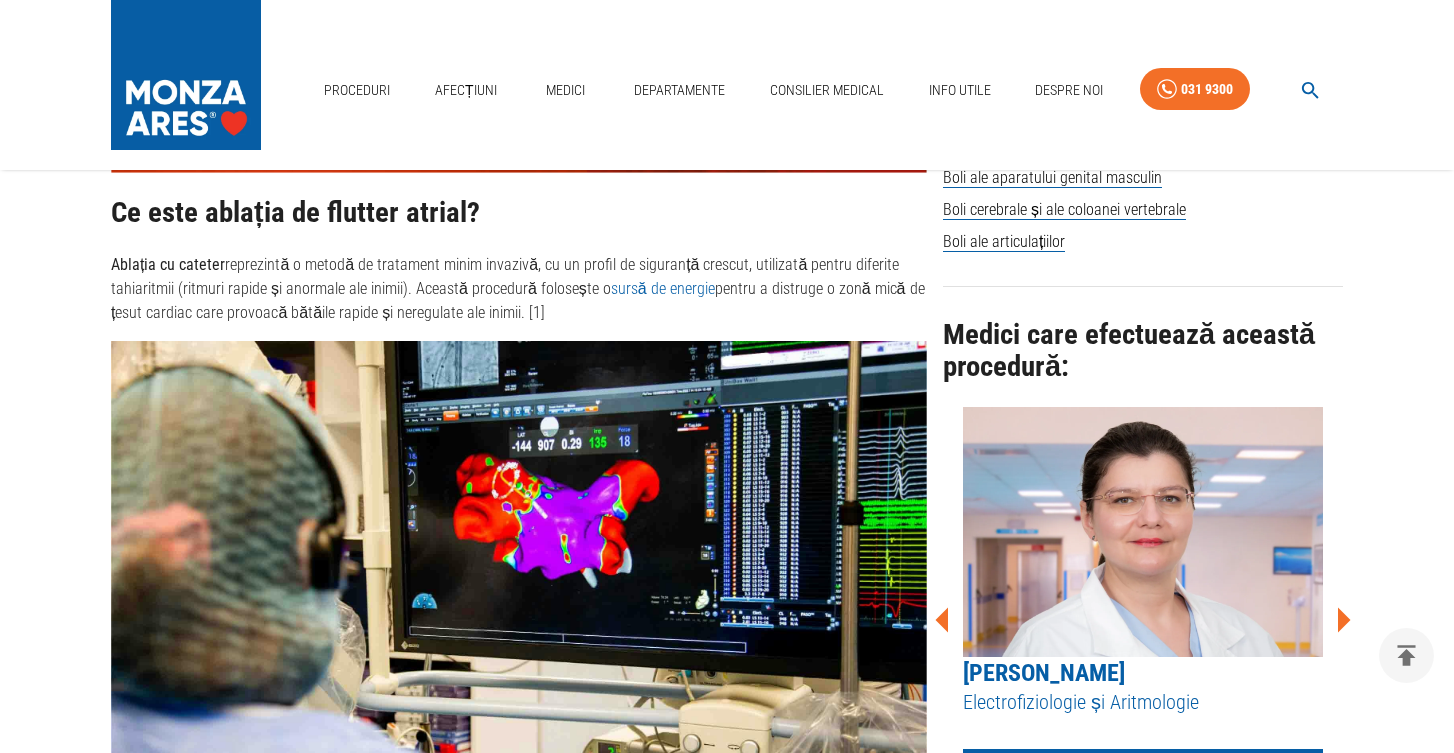 click 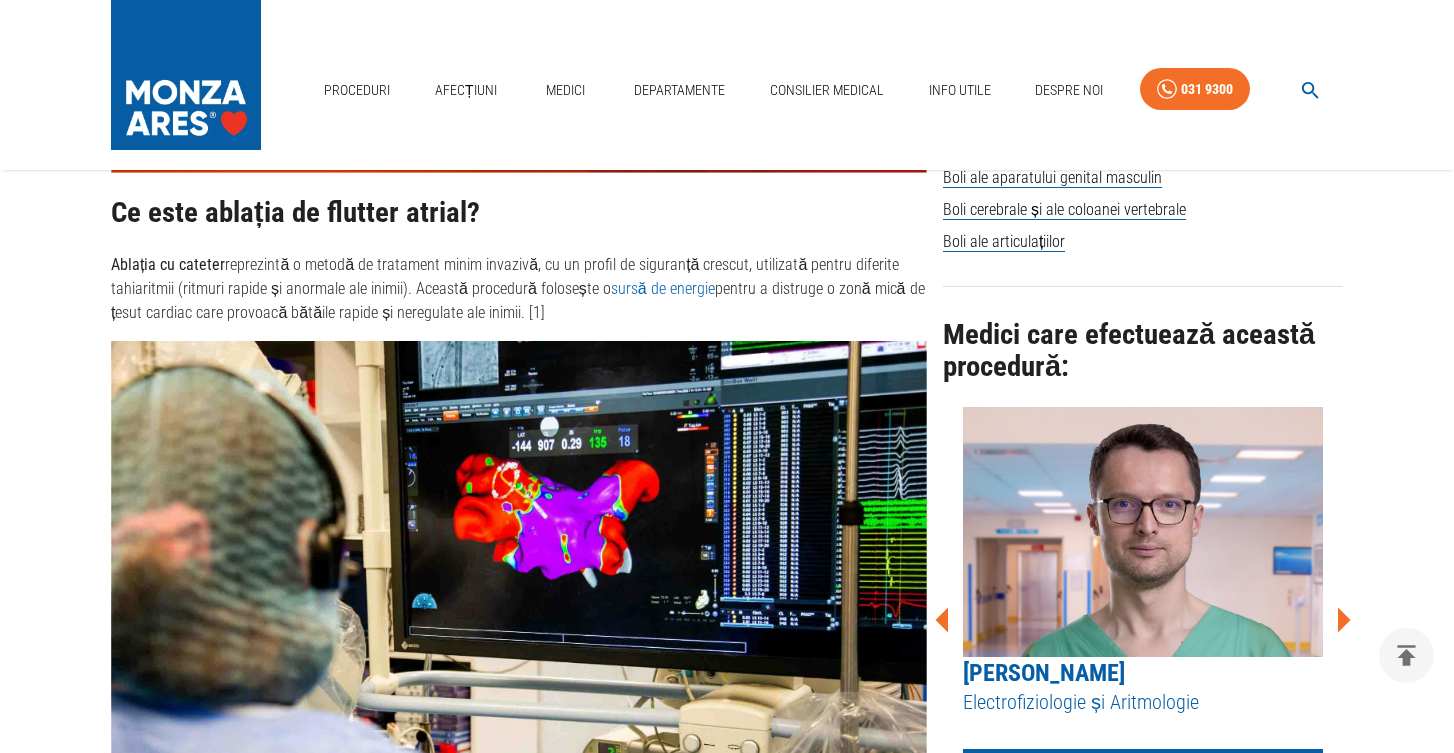 click 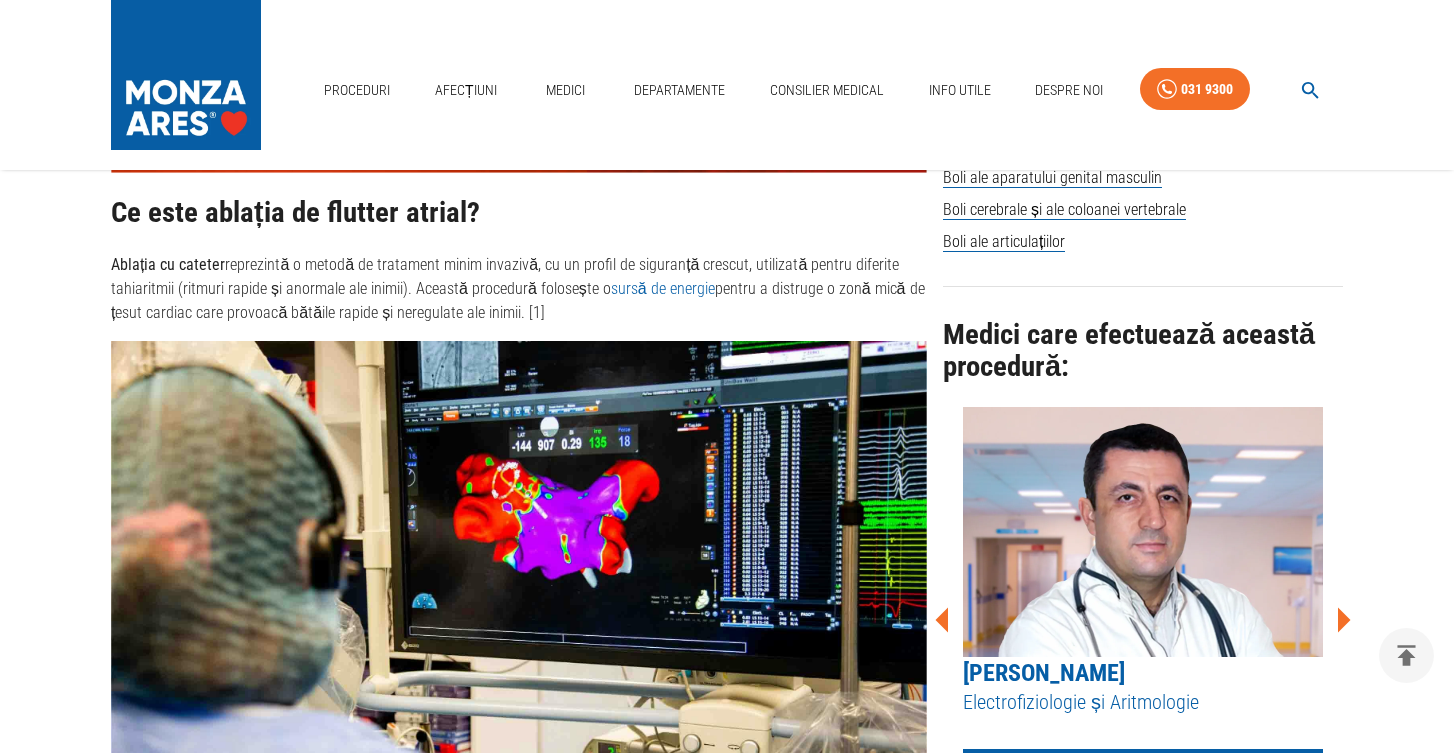 click 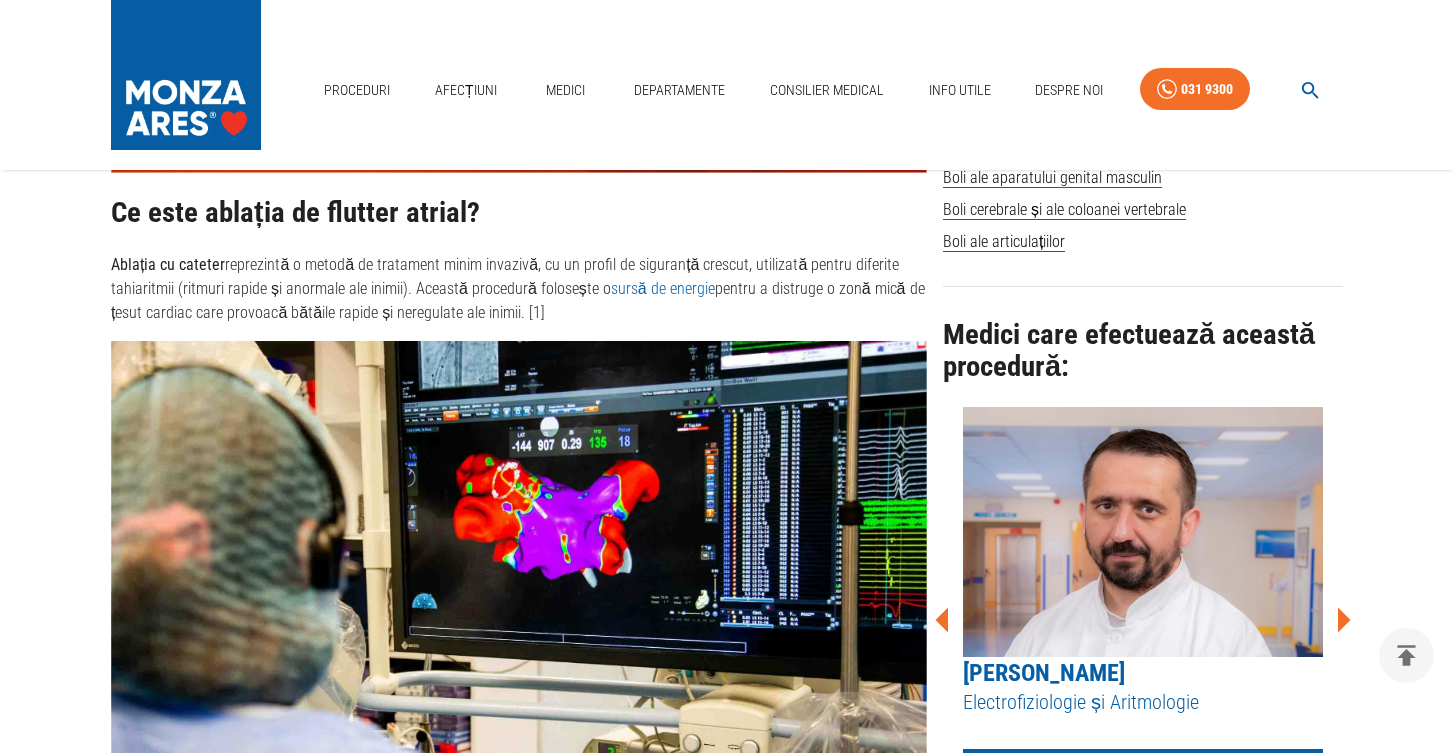 click 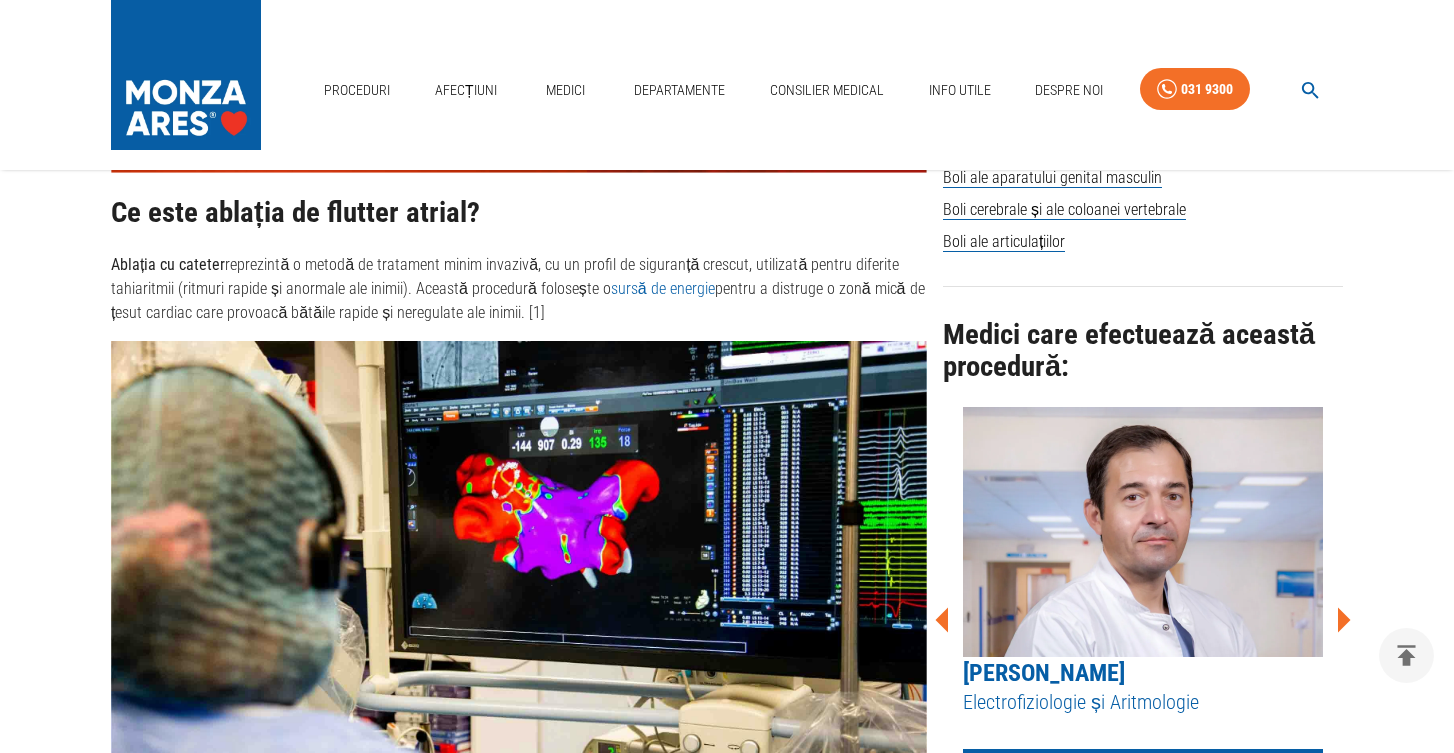 click 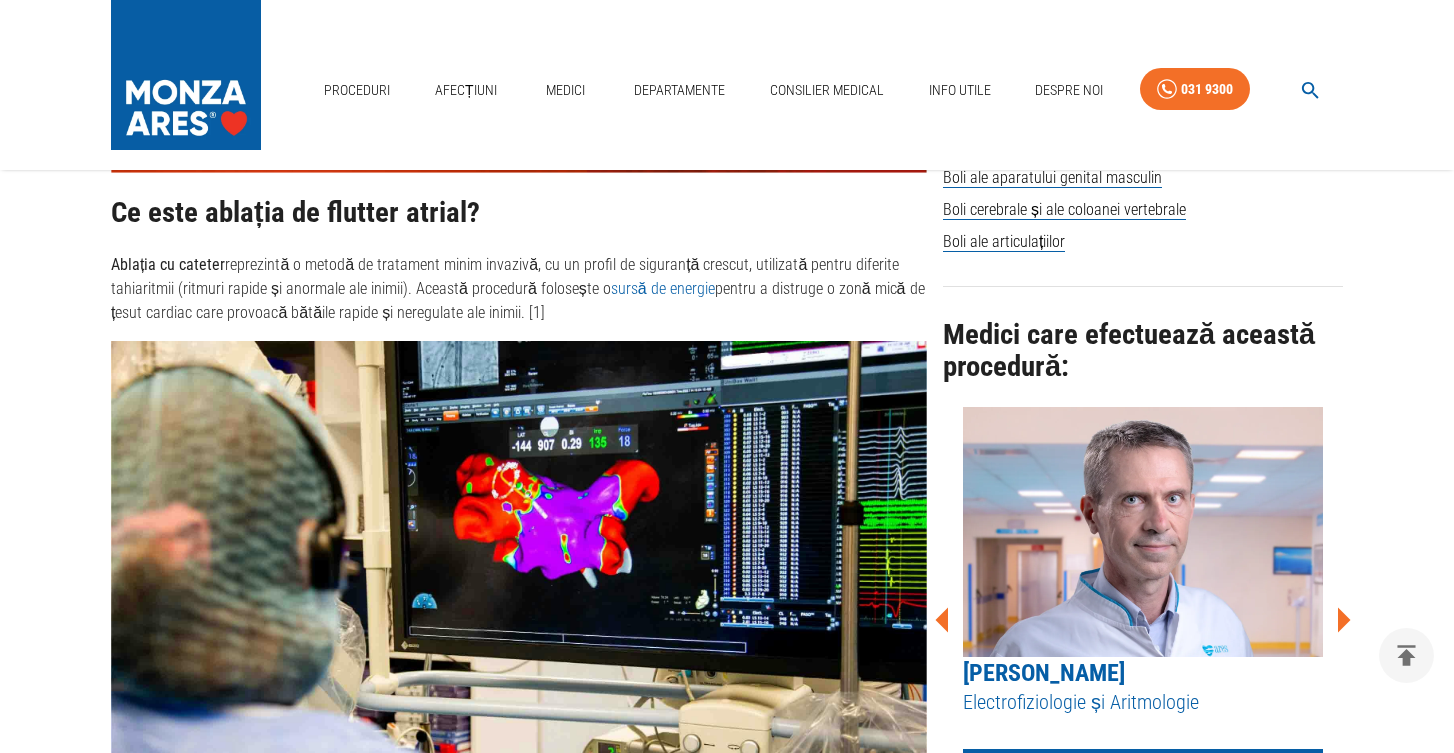 click 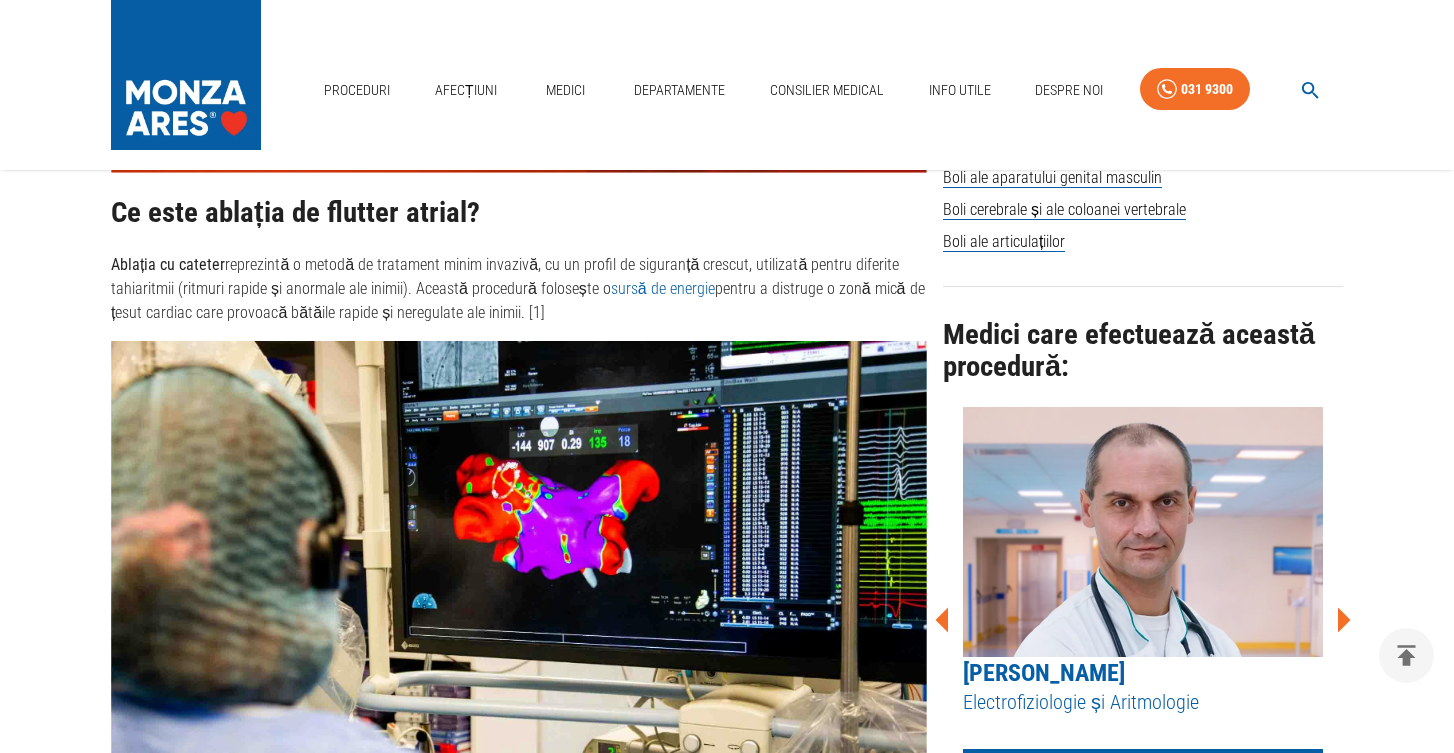 click 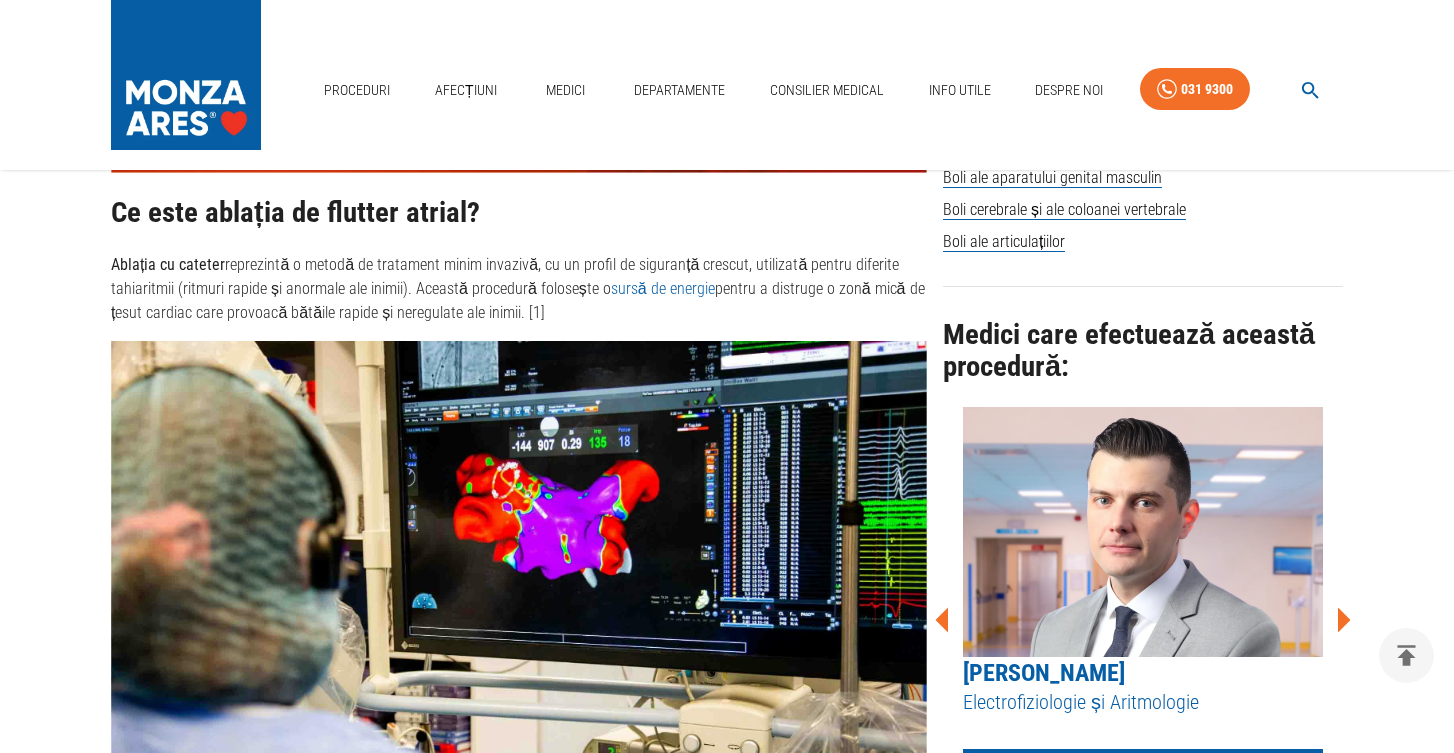 click 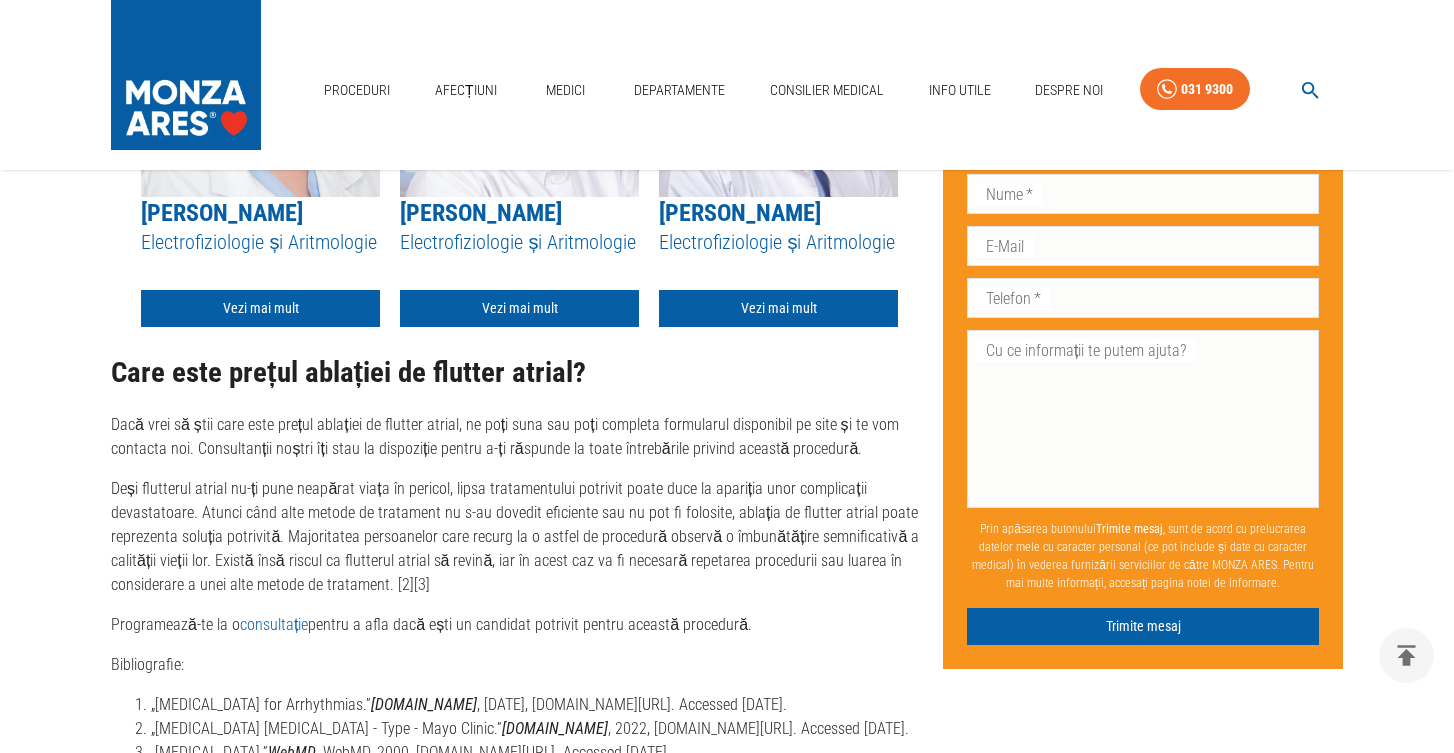 scroll, scrollTop: 6888, scrollLeft: 0, axis: vertical 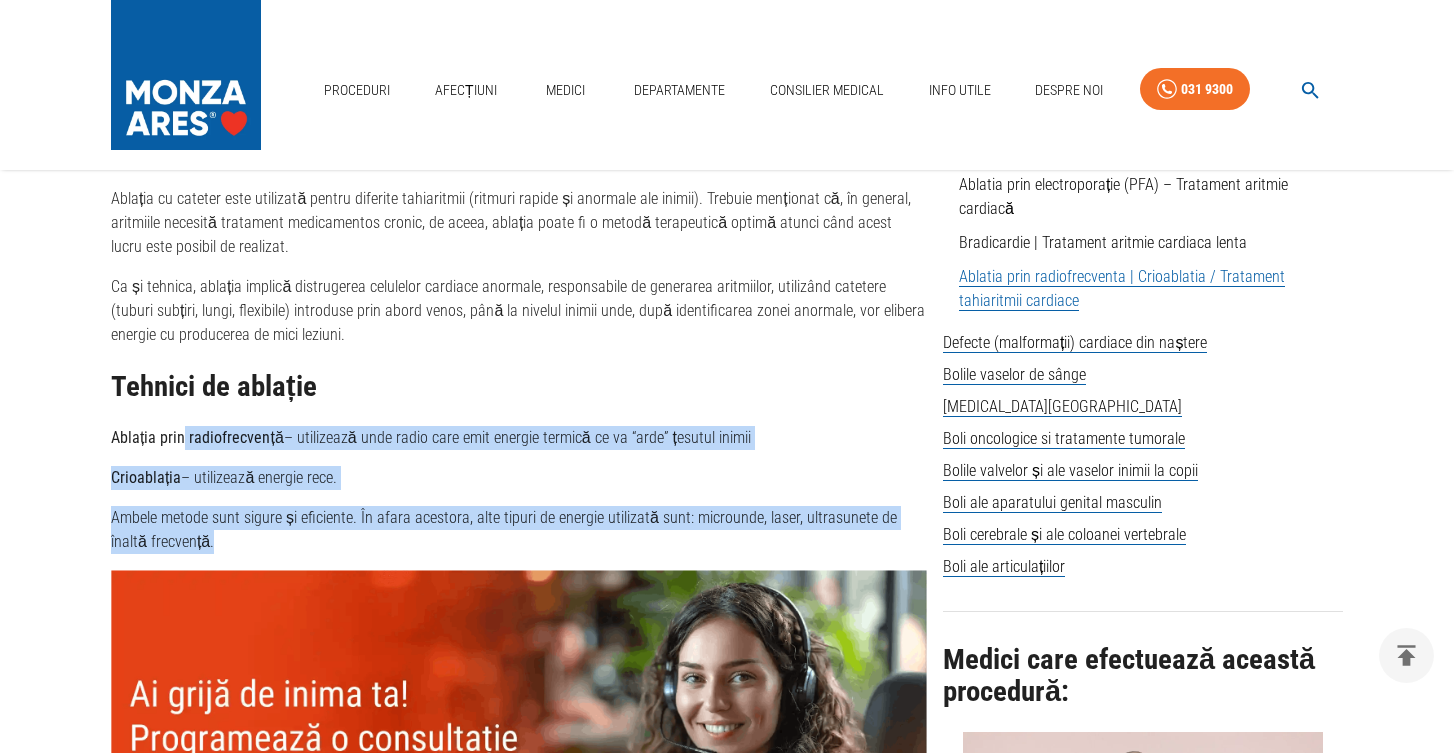 drag, startPoint x: 185, startPoint y: 428, endPoint x: 633, endPoint y: 527, distance: 458.80823 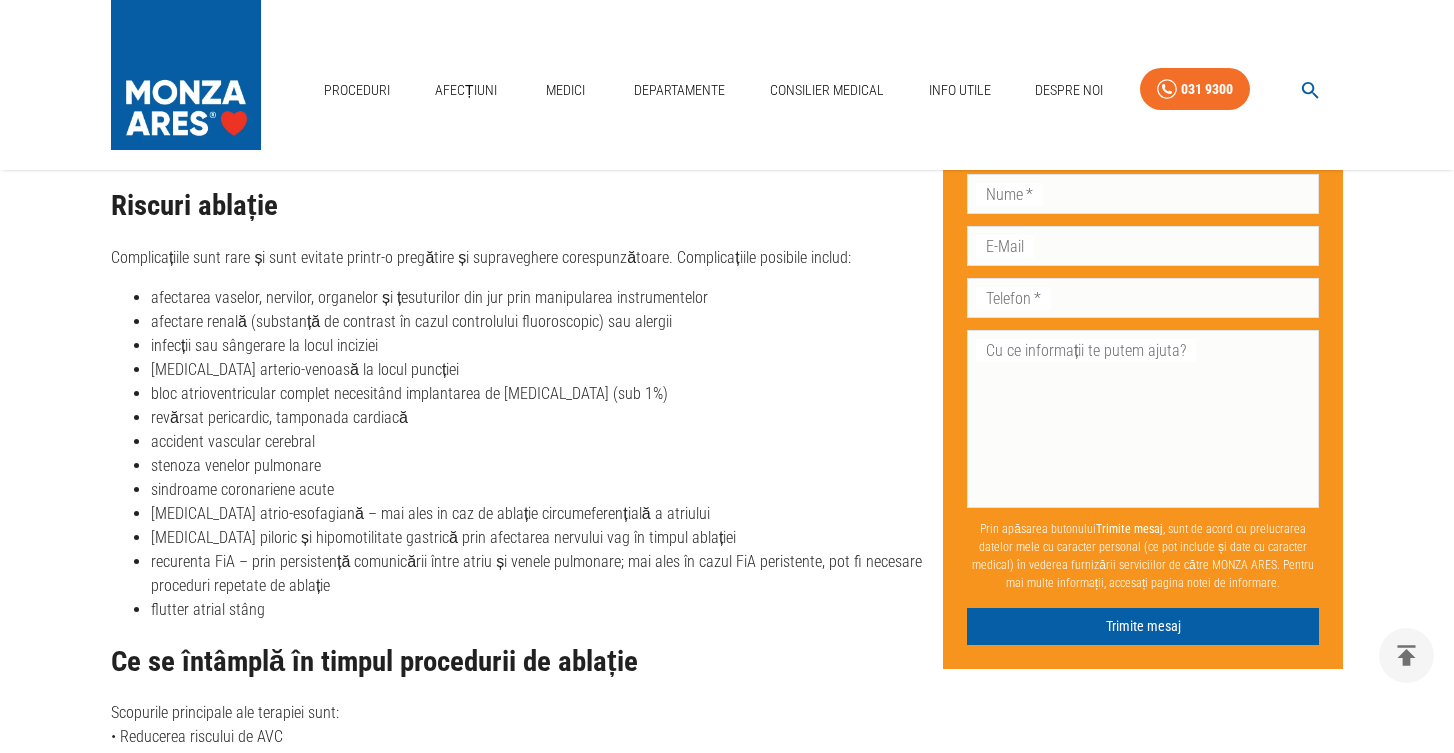 scroll, scrollTop: 3450, scrollLeft: 0, axis: vertical 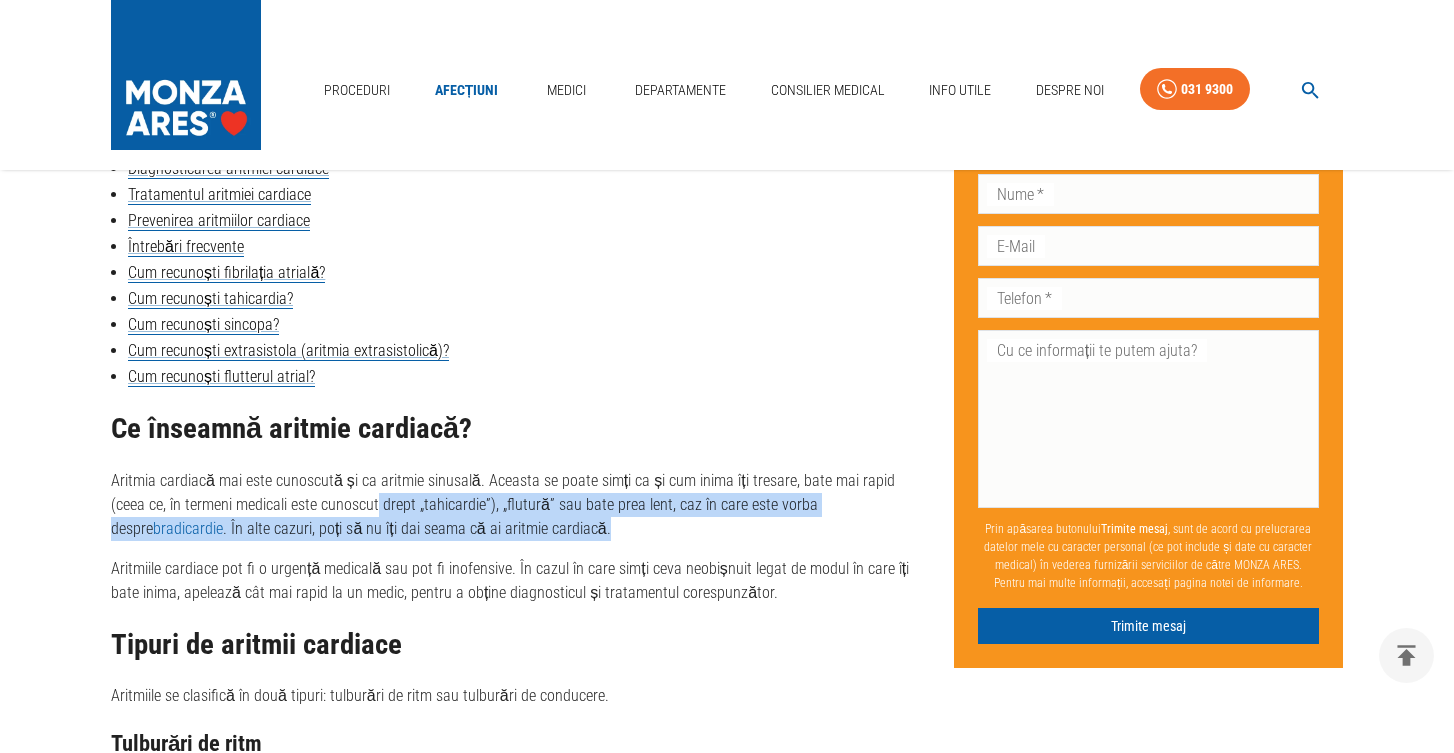 drag, startPoint x: 339, startPoint y: 498, endPoint x: 751, endPoint y: 524, distance: 412.81958 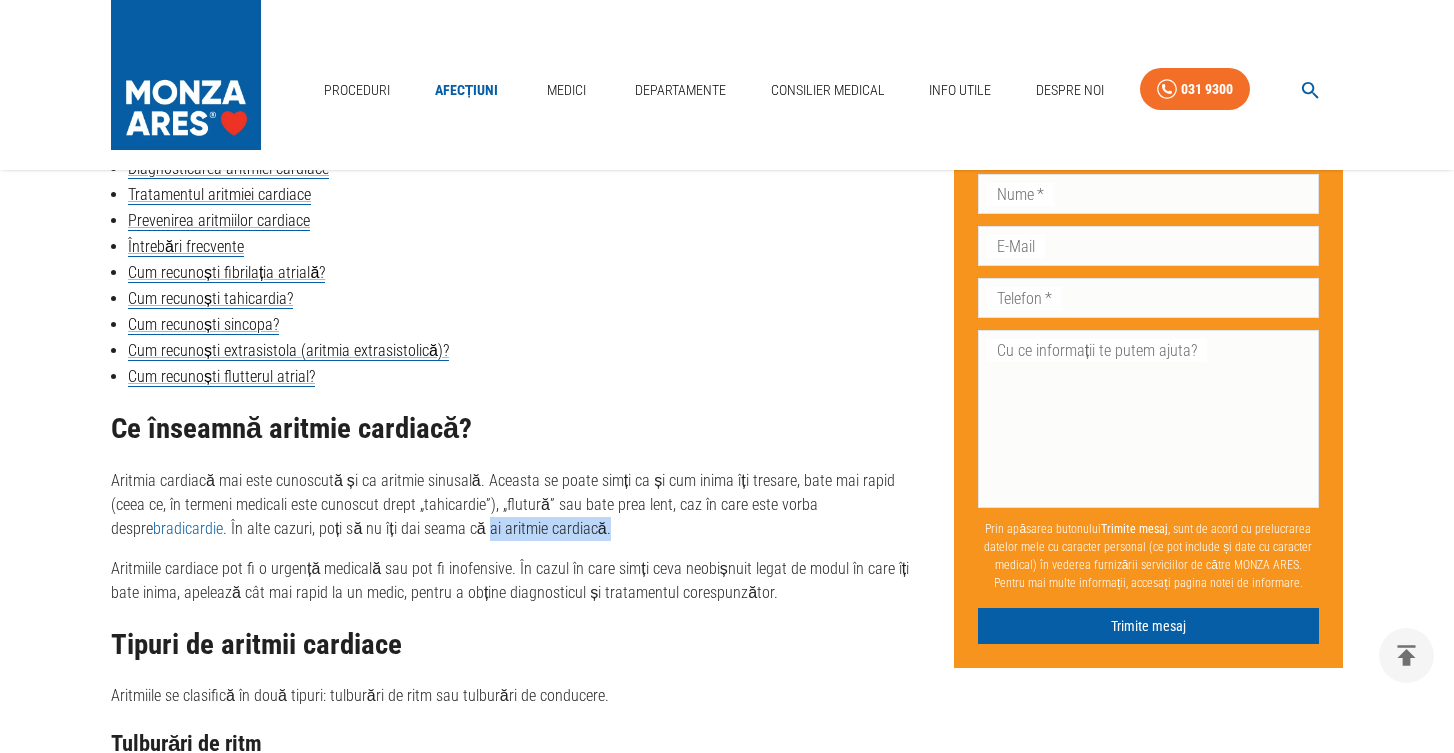 drag, startPoint x: 349, startPoint y: 523, endPoint x: 554, endPoint y: 531, distance: 205.15604 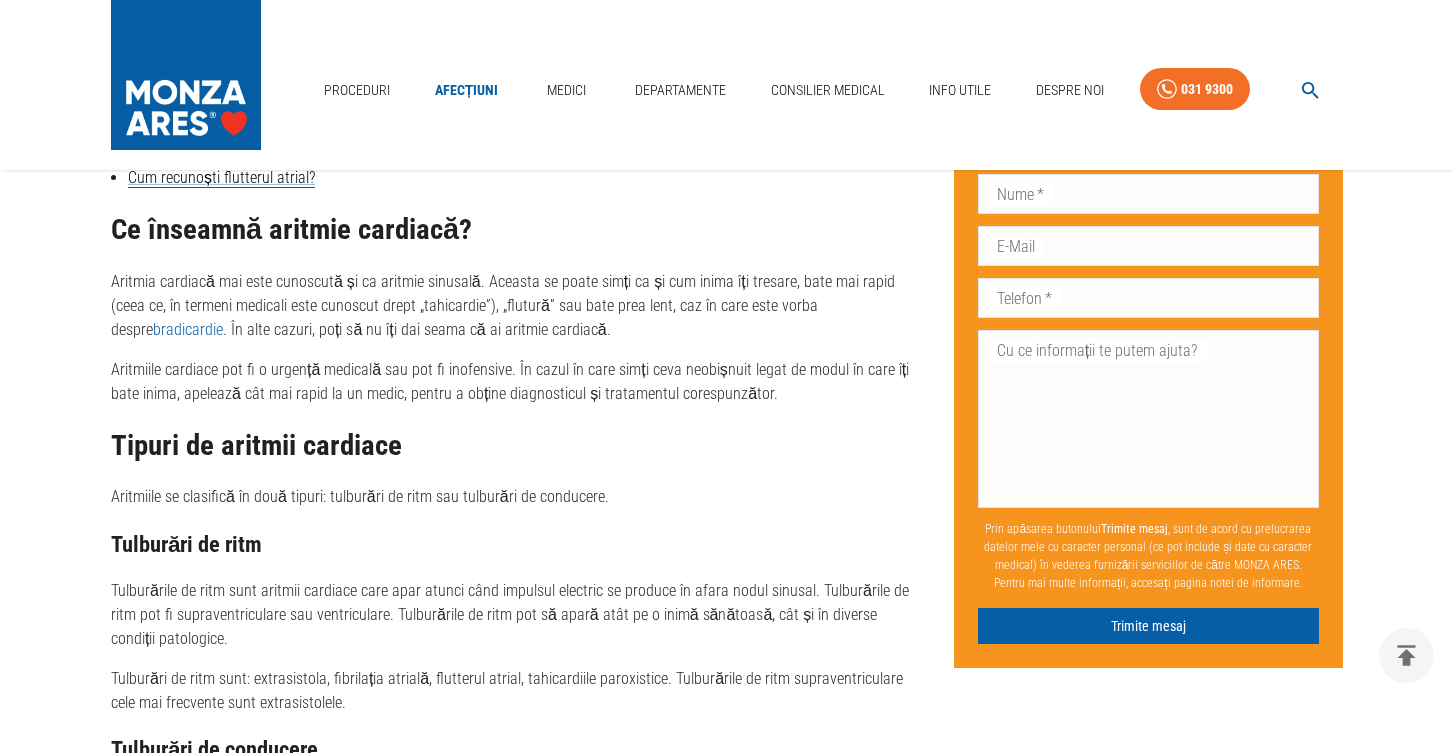 scroll, scrollTop: 1552, scrollLeft: 0, axis: vertical 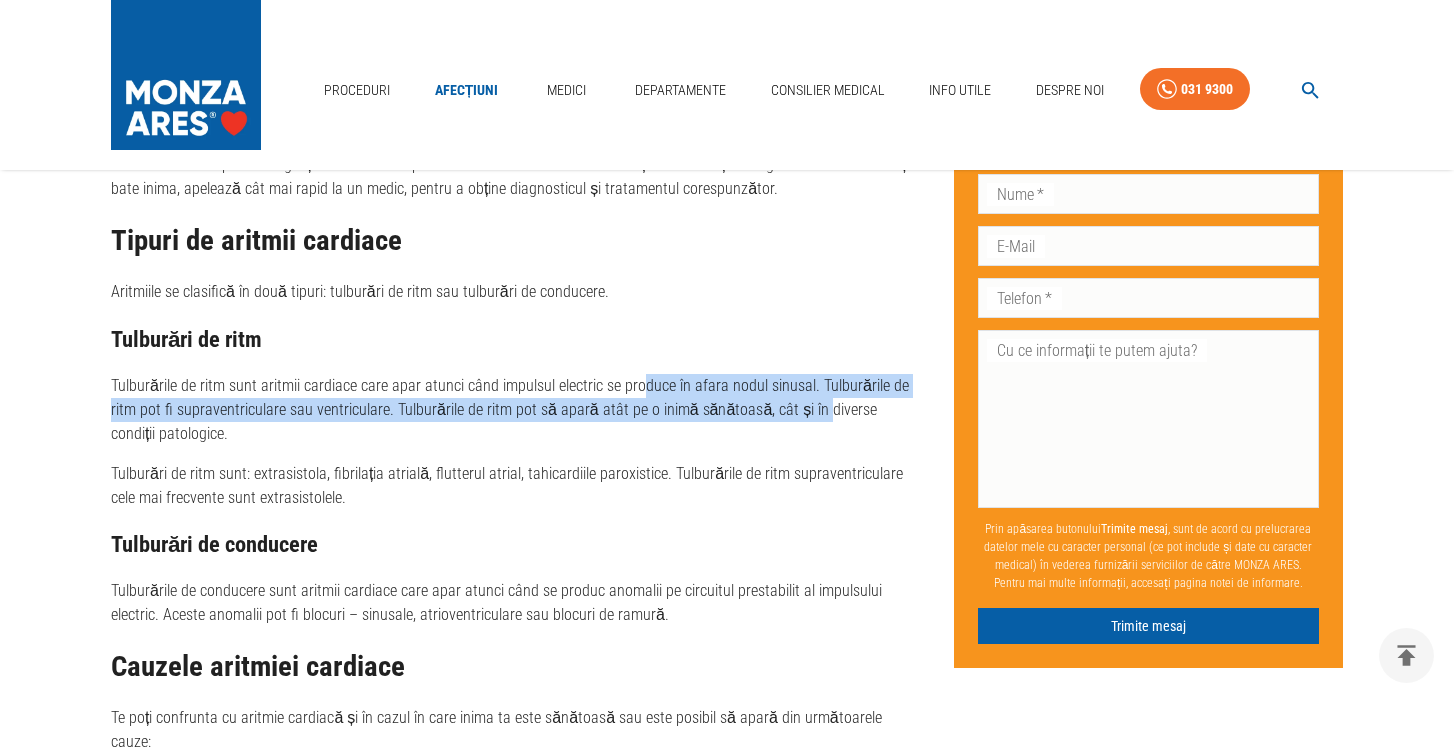 click on "Tulburările de ritm sunt aritmii cardiace care apar atunci când impulsul electric se produce în afara nodul sinusal. Tulburările de ritm pot fi supraventriculare sau ventriculare. Tulburările de ritm pot să apară atât pe o inimă sănătoasă, cât și în diverse condiții patologice." at bounding box center [516, 410] 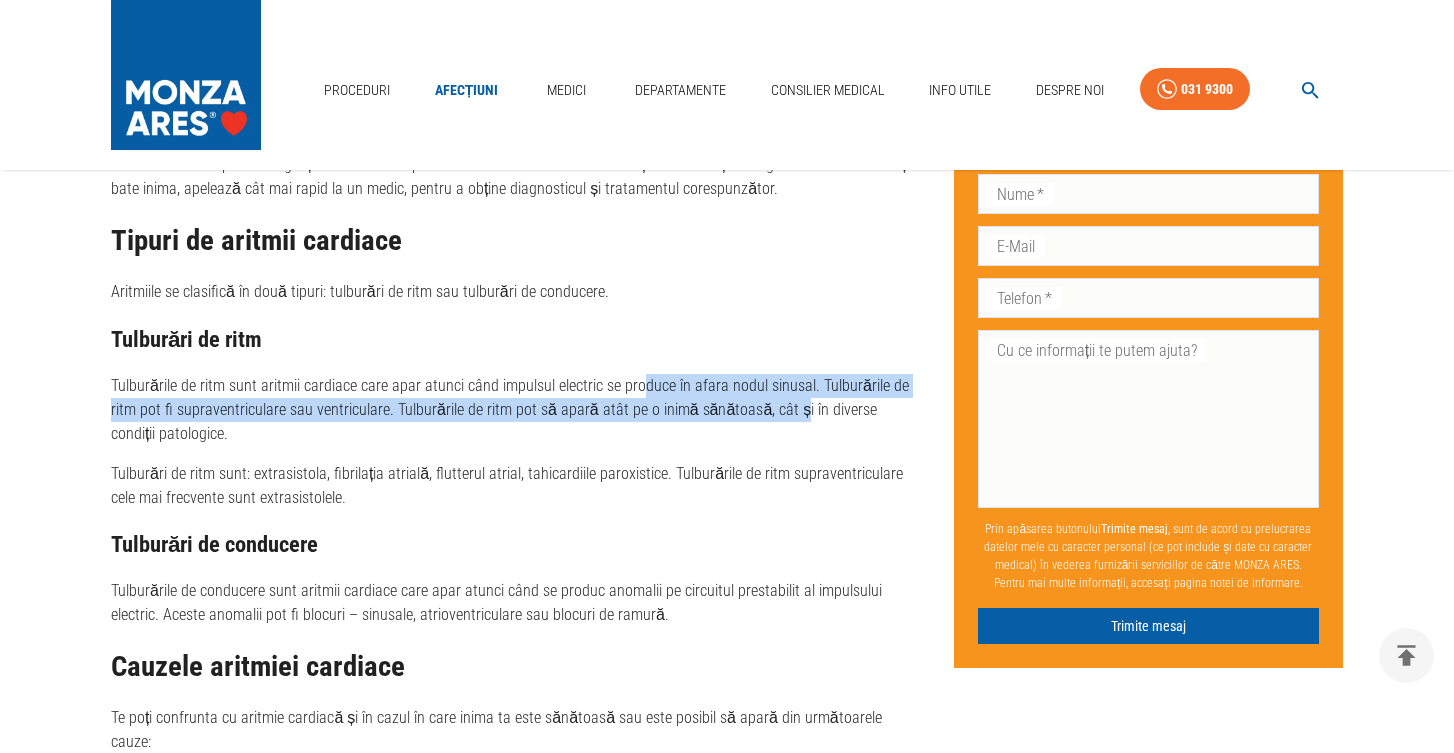 click on "Tulburările de ritm sunt aritmii cardiace care apar atunci când impulsul electric se produce în afara nodul sinusal. Tulburările de ritm pot fi supraventriculare sau ventriculare. Tulburările de ritm pot să apară atât pe o inimă sănătoasă, cât și în diverse condiții patologice." at bounding box center [516, 410] 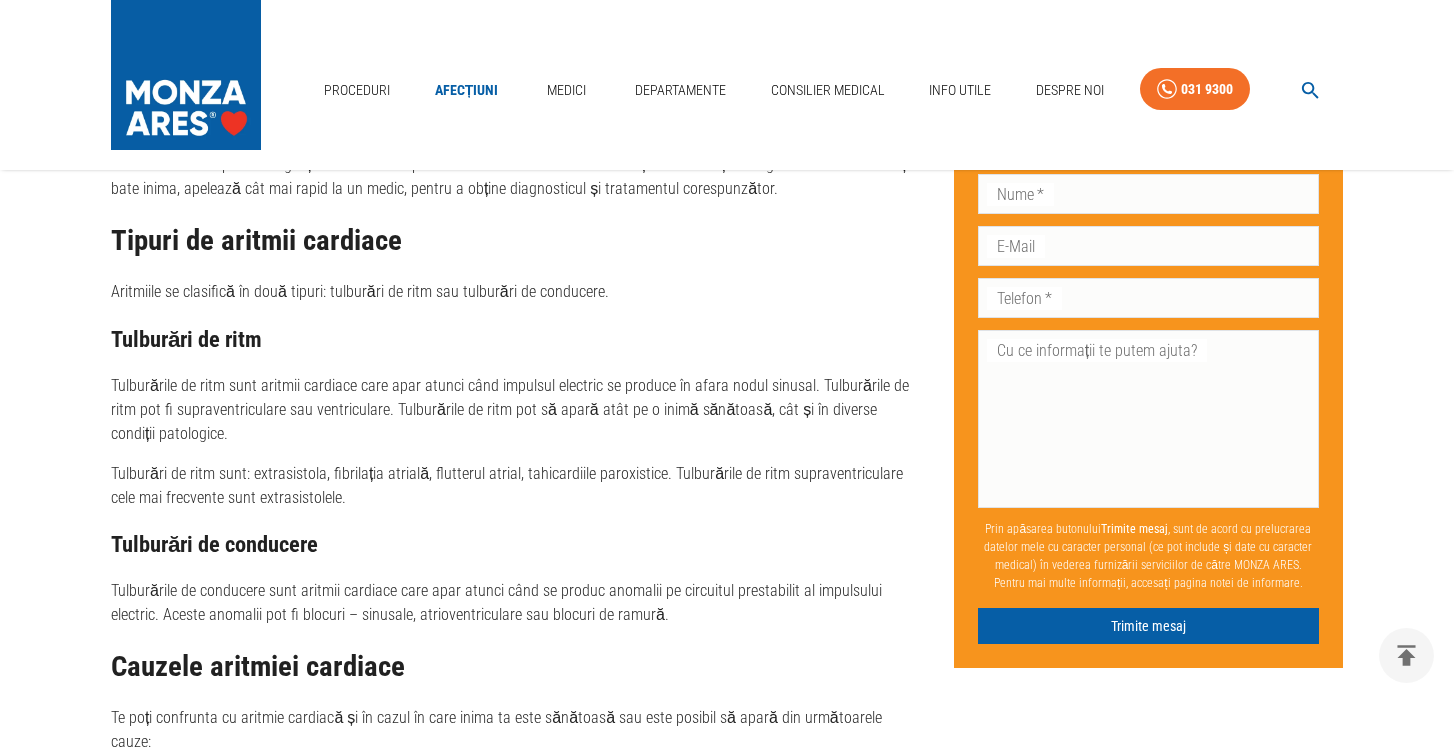 drag, startPoint x: 380, startPoint y: 398, endPoint x: 895, endPoint y: 488, distance: 522.80493 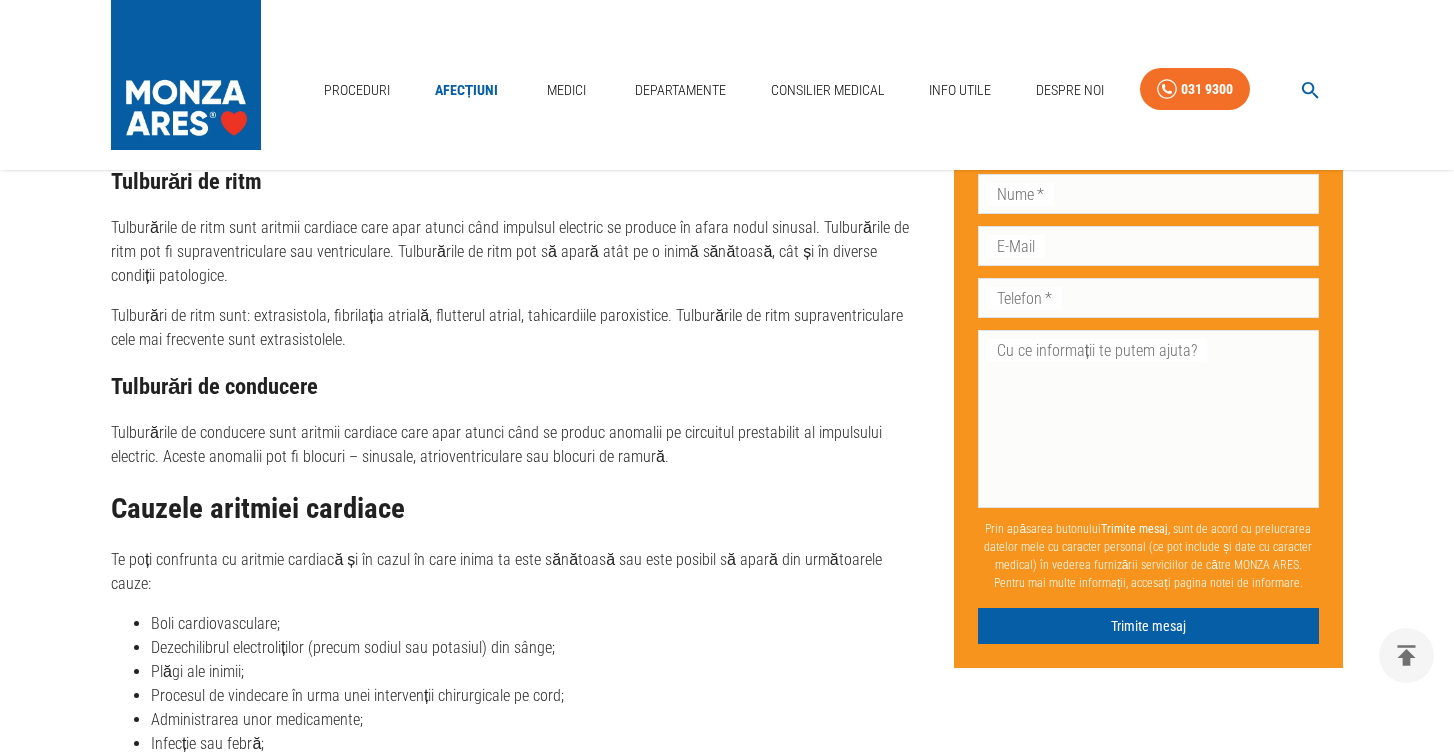 scroll, scrollTop: 1984, scrollLeft: 0, axis: vertical 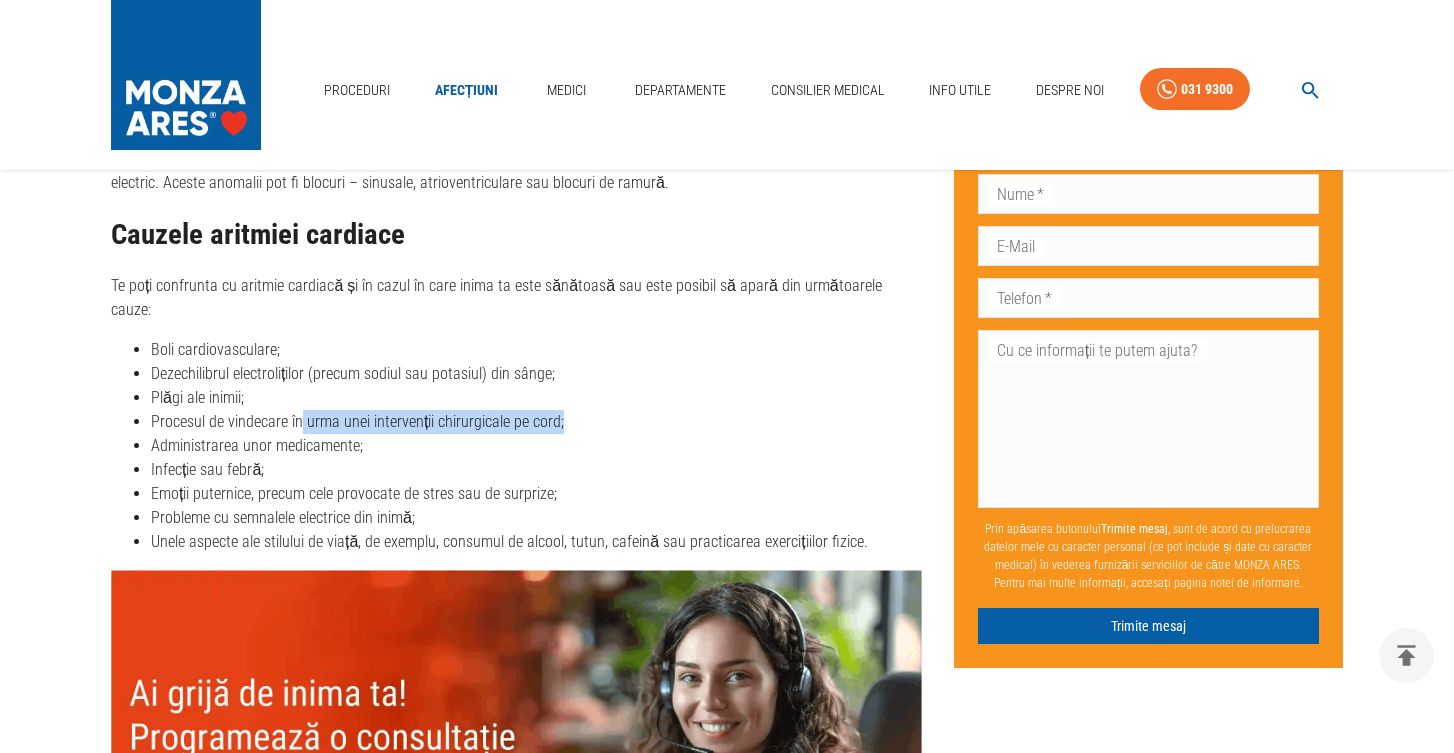 drag, startPoint x: 302, startPoint y: 388, endPoint x: 654, endPoint y: 396, distance: 352.0909 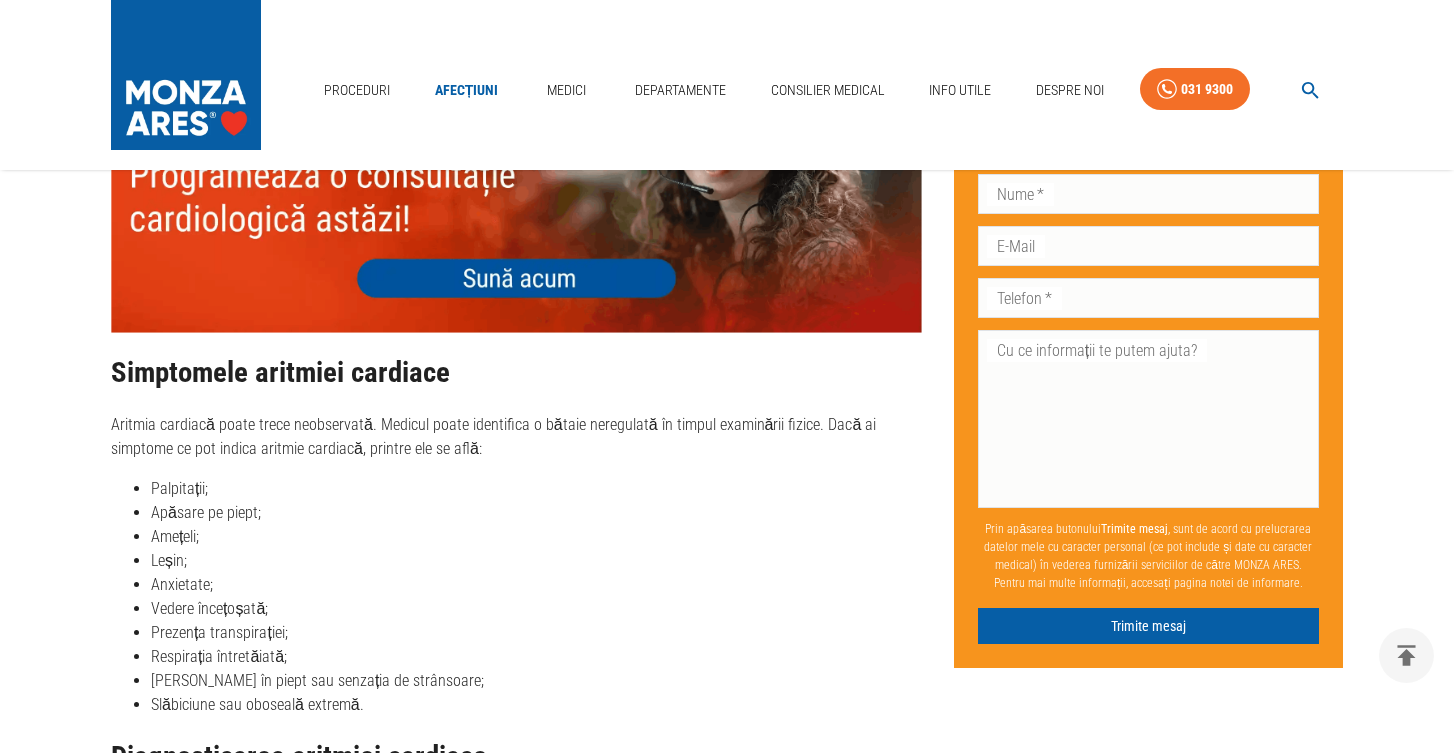 scroll, scrollTop: 2613, scrollLeft: 0, axis: vertical 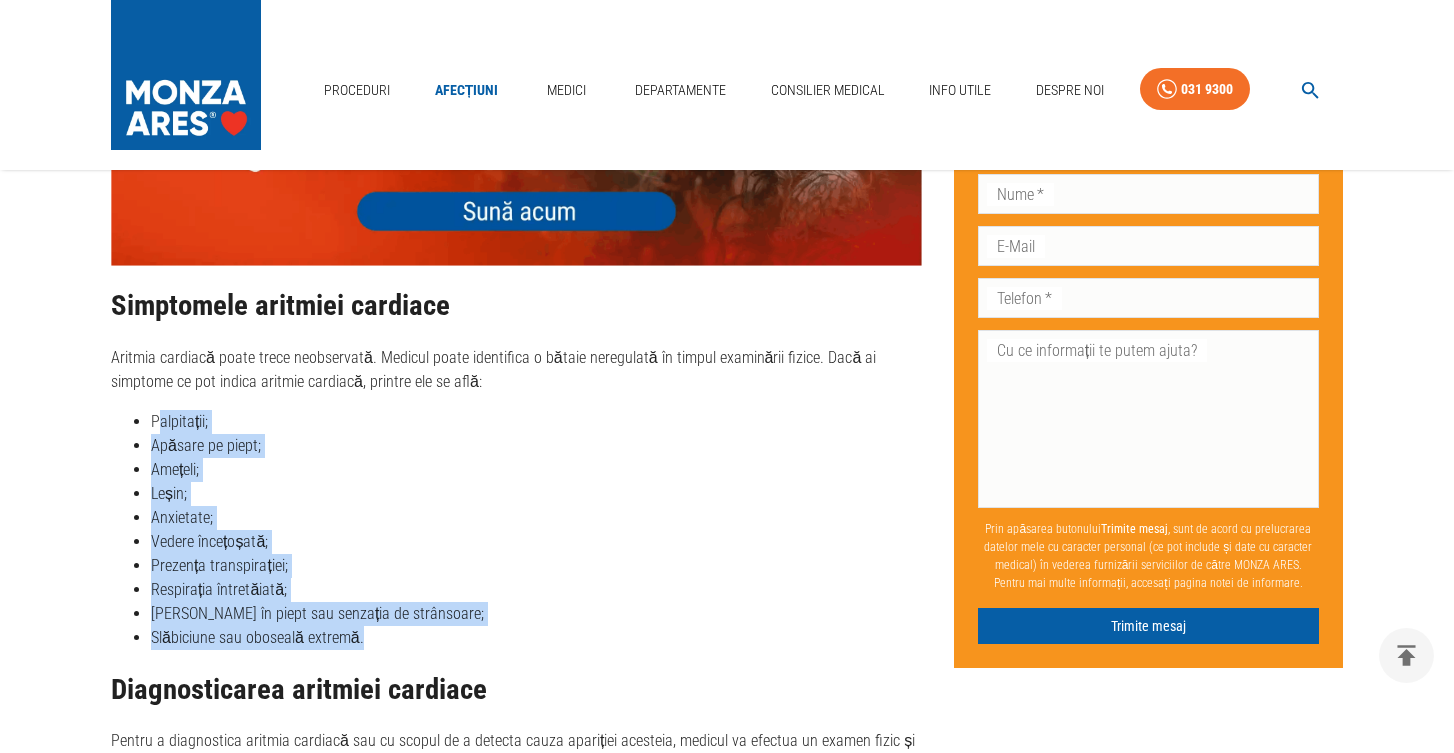 drag, startPoint x: 157, startPoint y: 390, endPoint x: 471, endPoint y: 616, distance: 386.87466 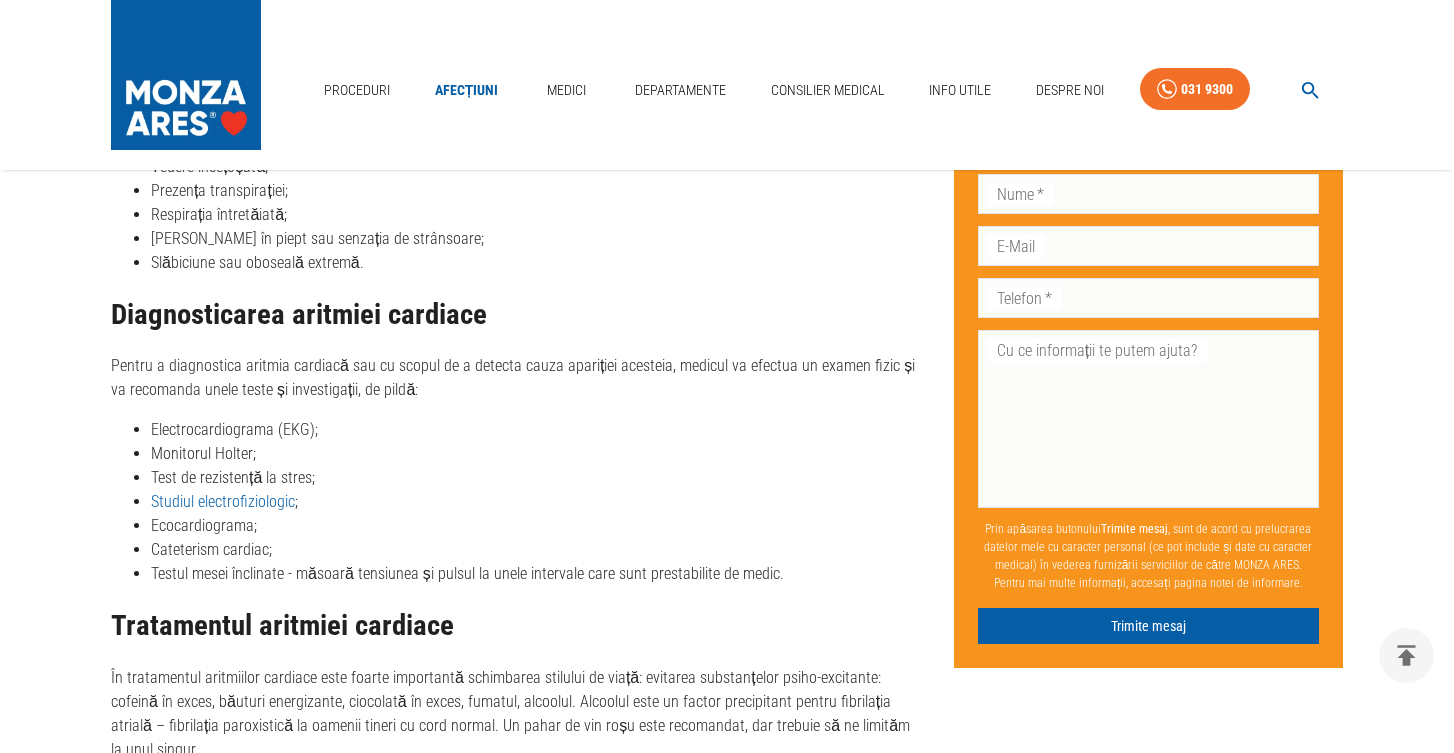 scroll, scrollTop: 2976, scrollLeft: 0, axis: vertical 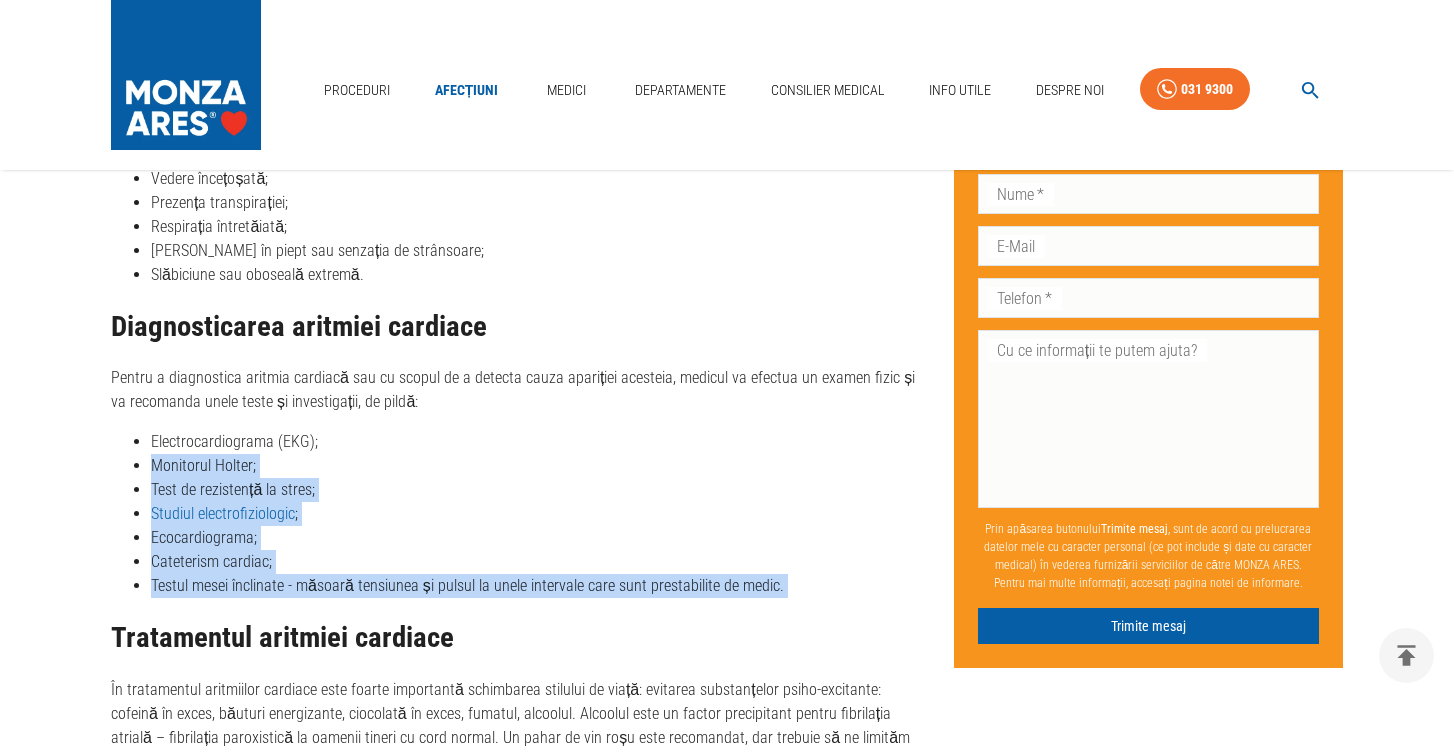 drag, startPoint x: 150, startPoint y: 433, endPoint x: 650, endPoint y: 580, distance: 521.1612 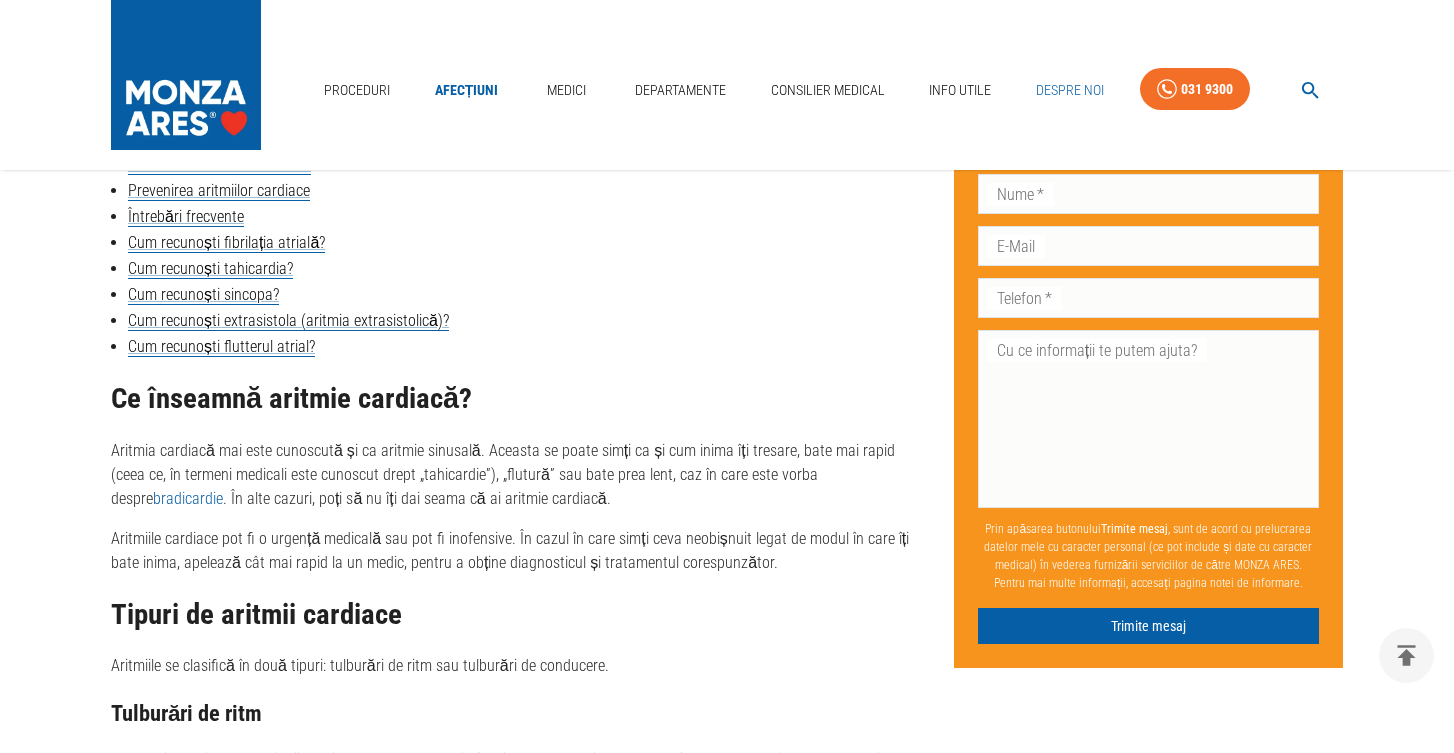 scroll, scrollTop: 1486, scrollLeft: 0, axis: vertical 